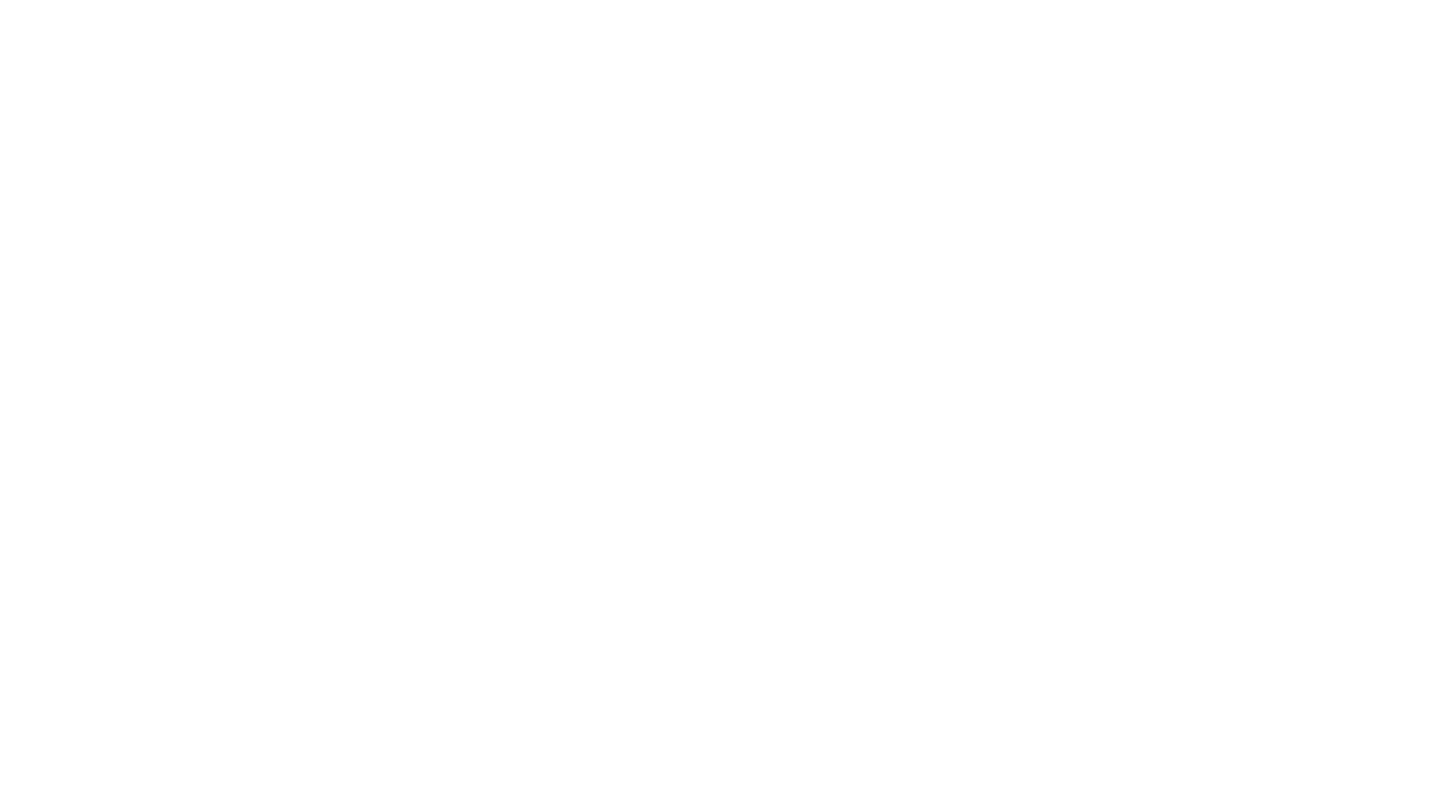 scroll, scrollTop: 0, scrollLeft: 0, axis: both 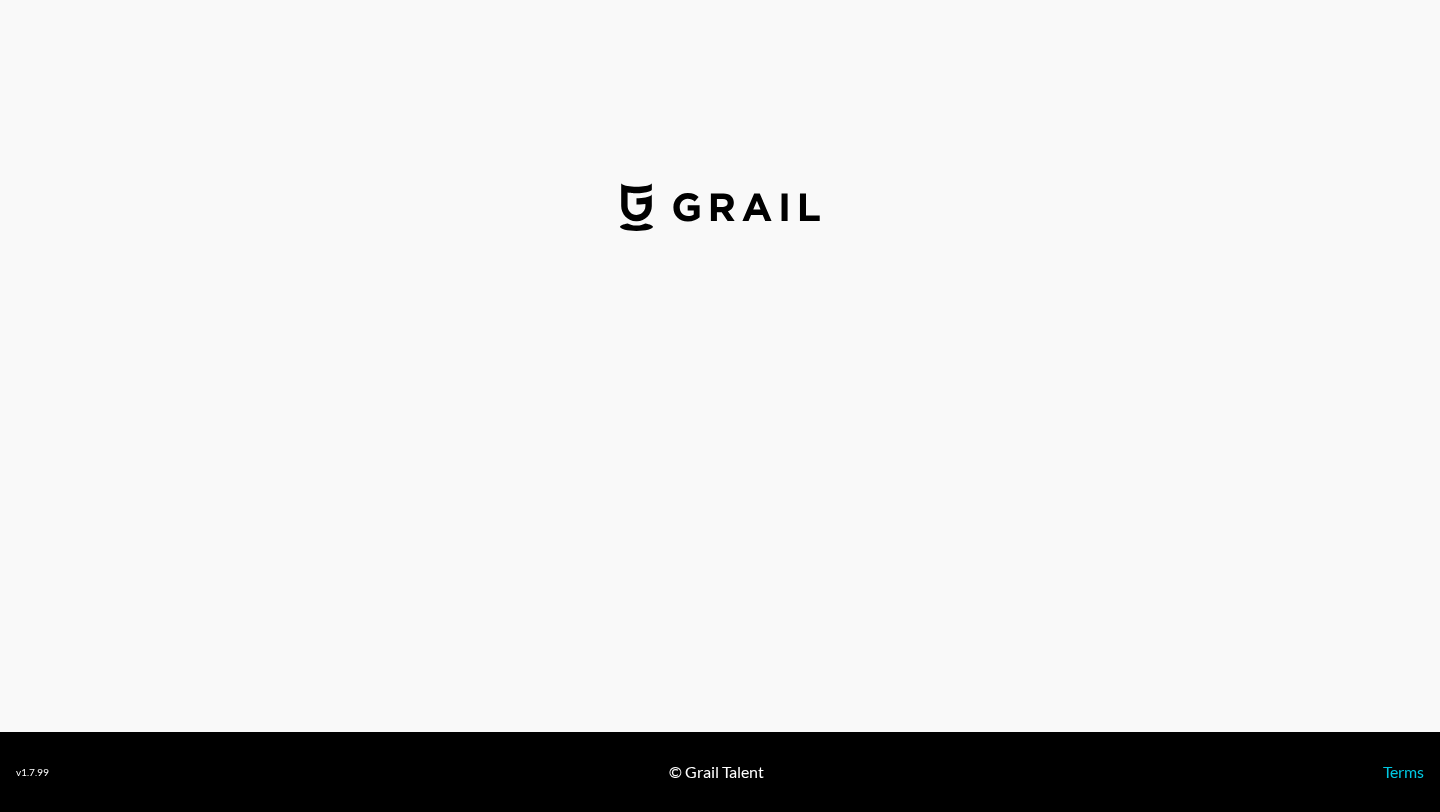 select on "USD" 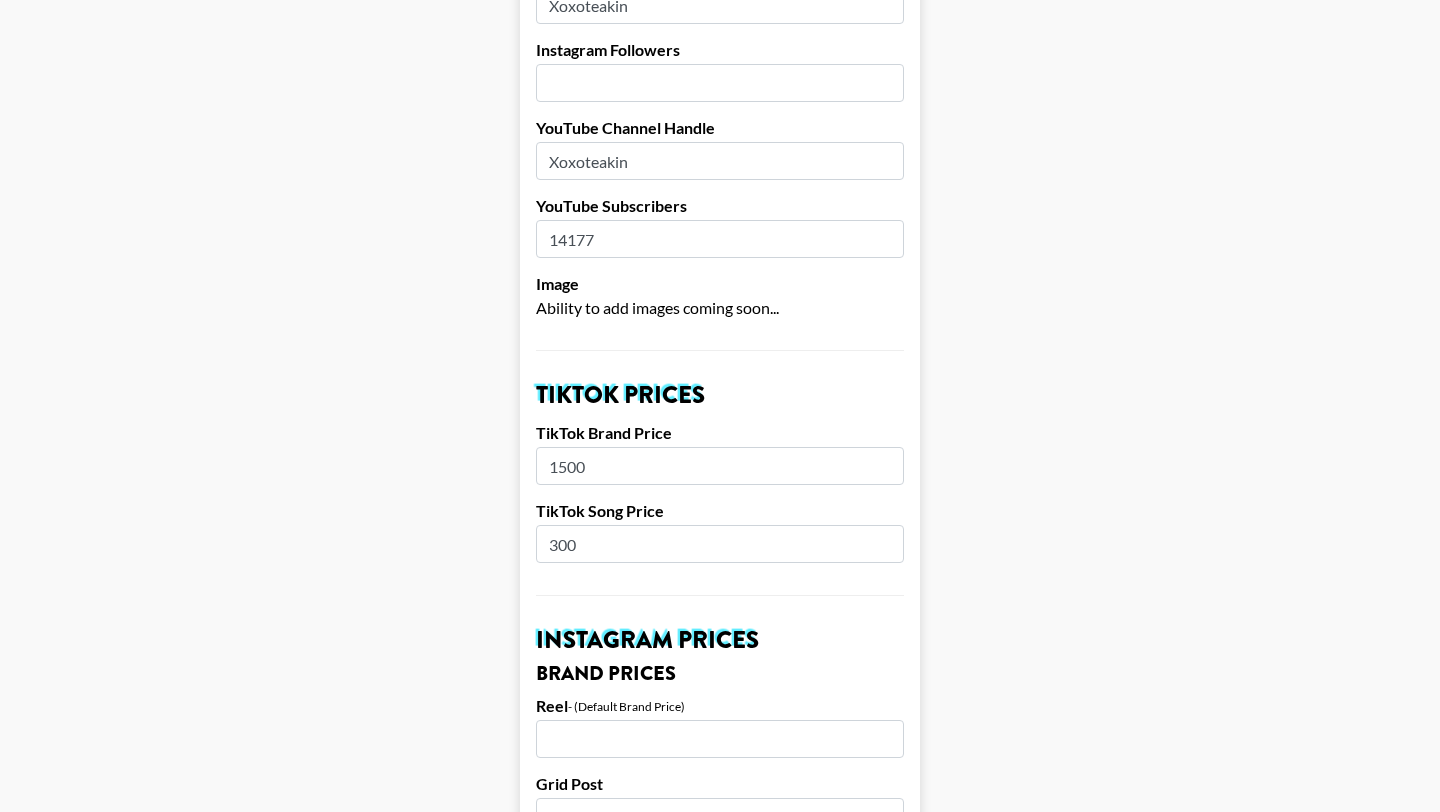 scroll, scrollTop: 0, scrollLeft: 0, axis: both 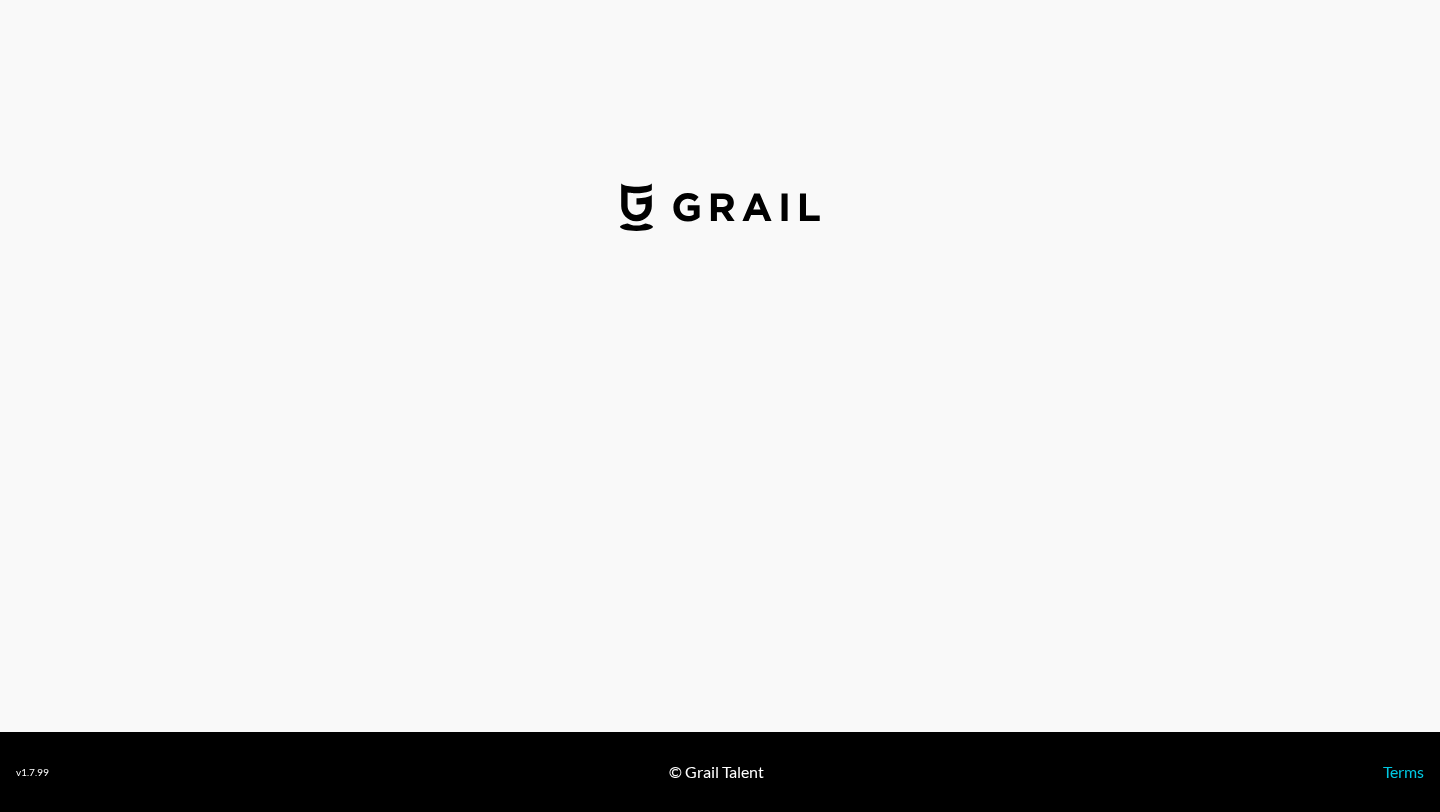 select on "USD" 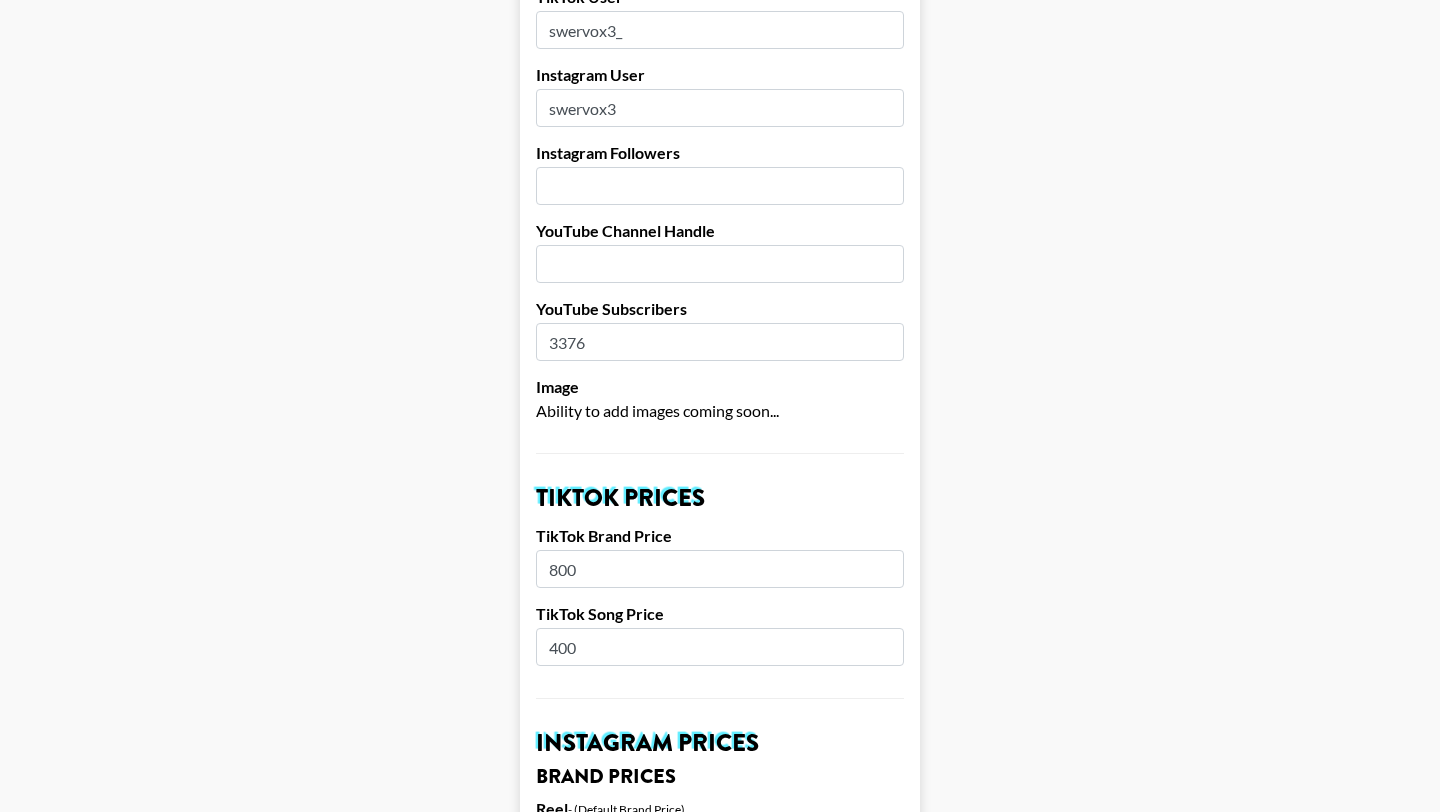 scroll, scrollTop: 324, scrollLeft: 0, axis: vertical 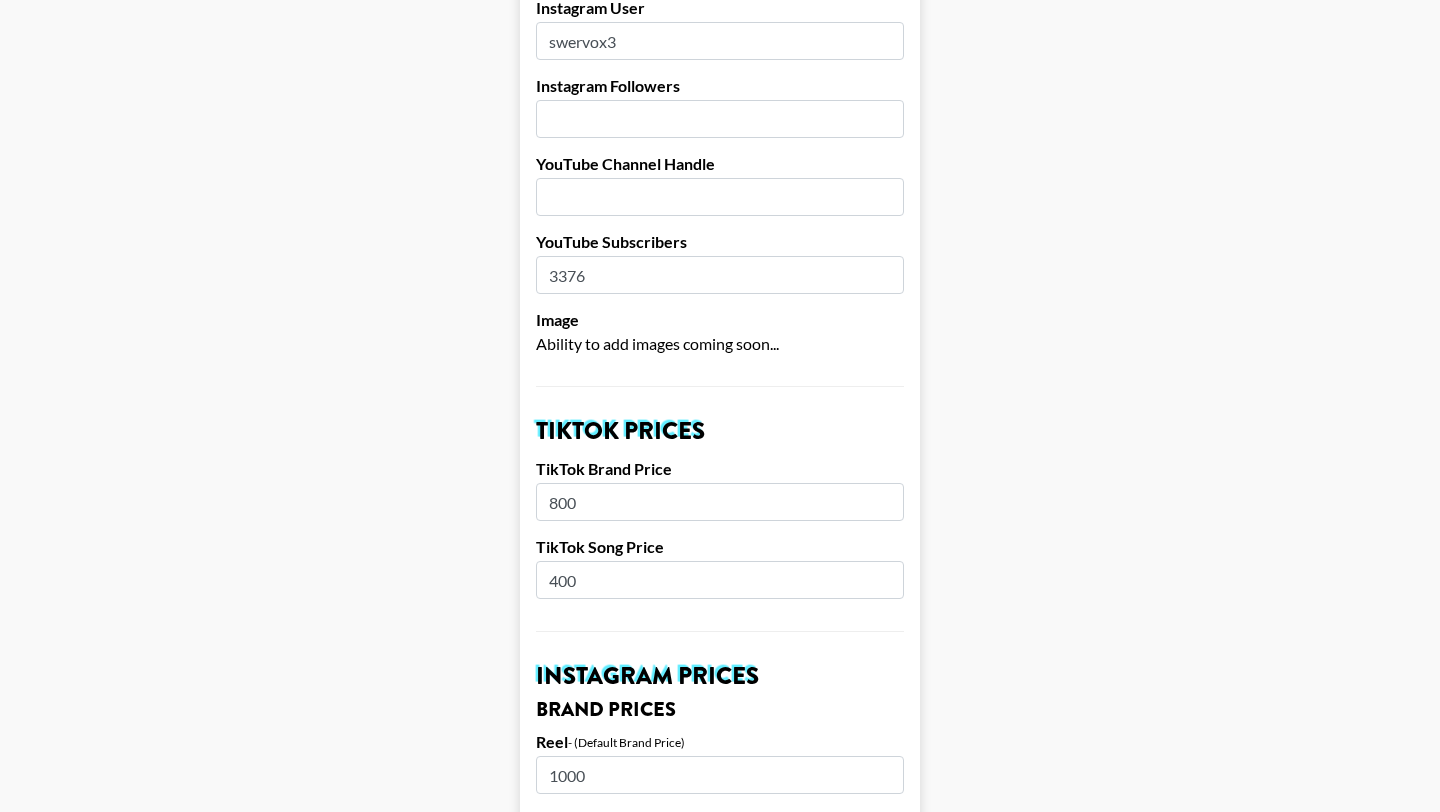 click on "400" at bounding box center (720, 580) 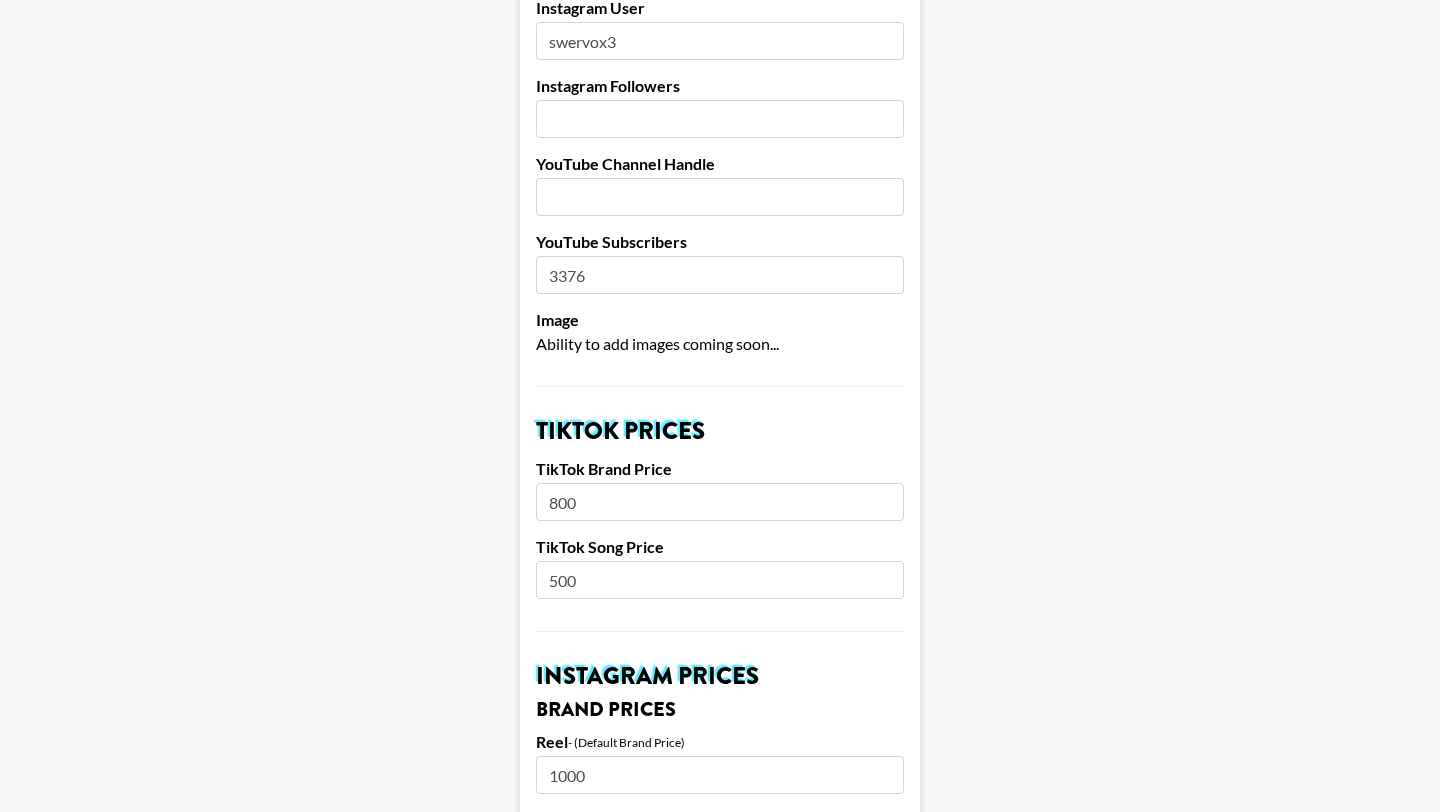 type on "500" 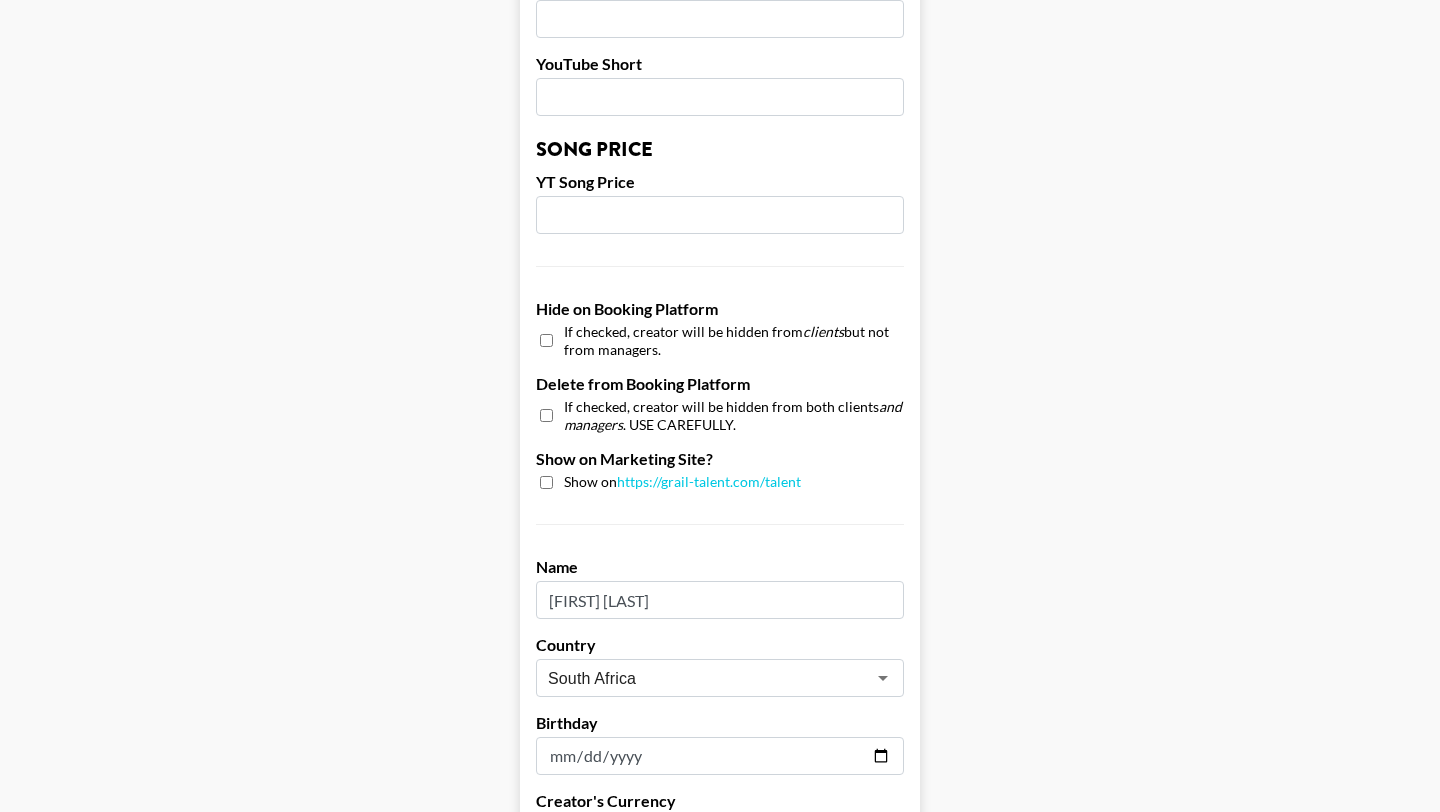 scroll, scrollTop: 1901, scrollLeft: 0, axis: vertical 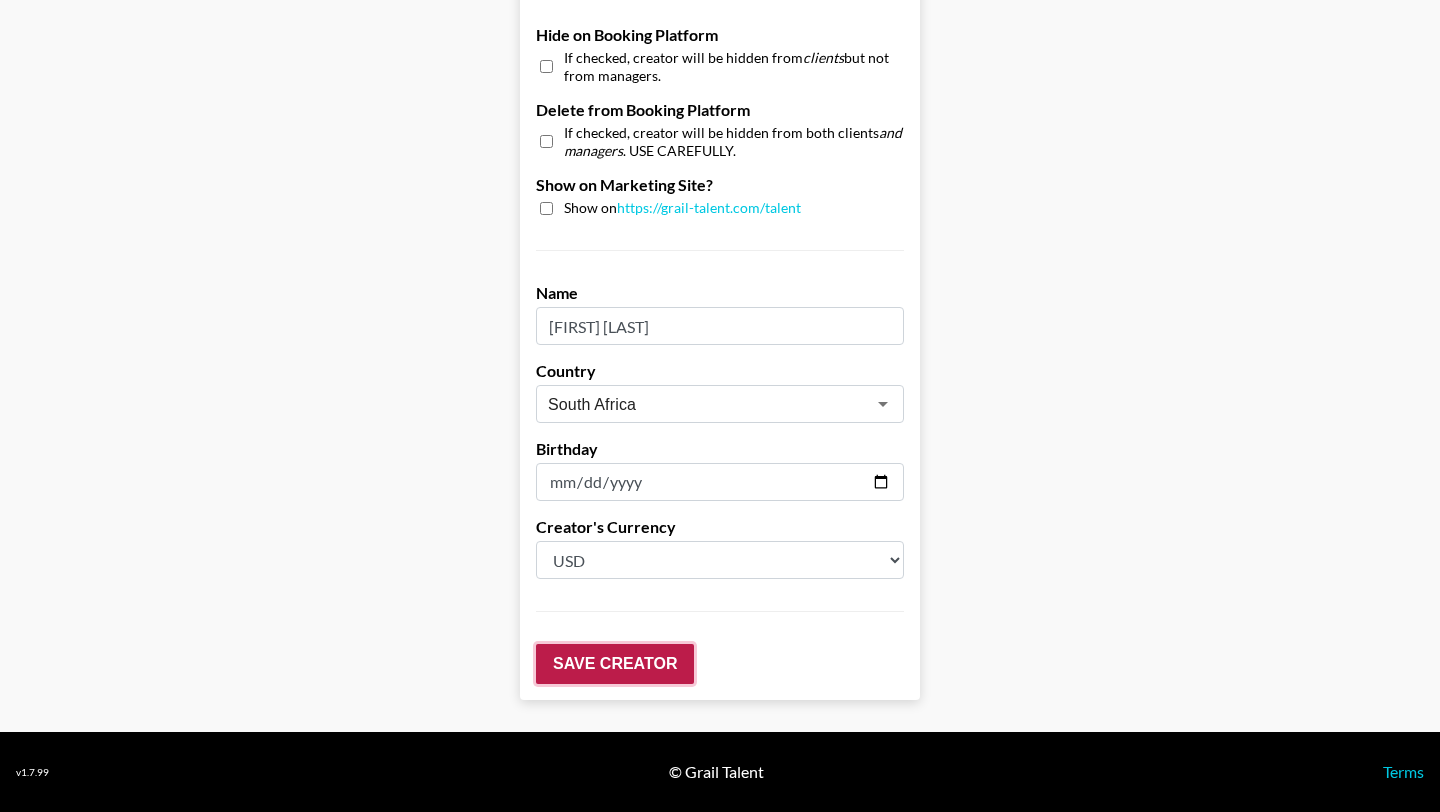 click on "Save Creator" at bounding box center [615, 664] 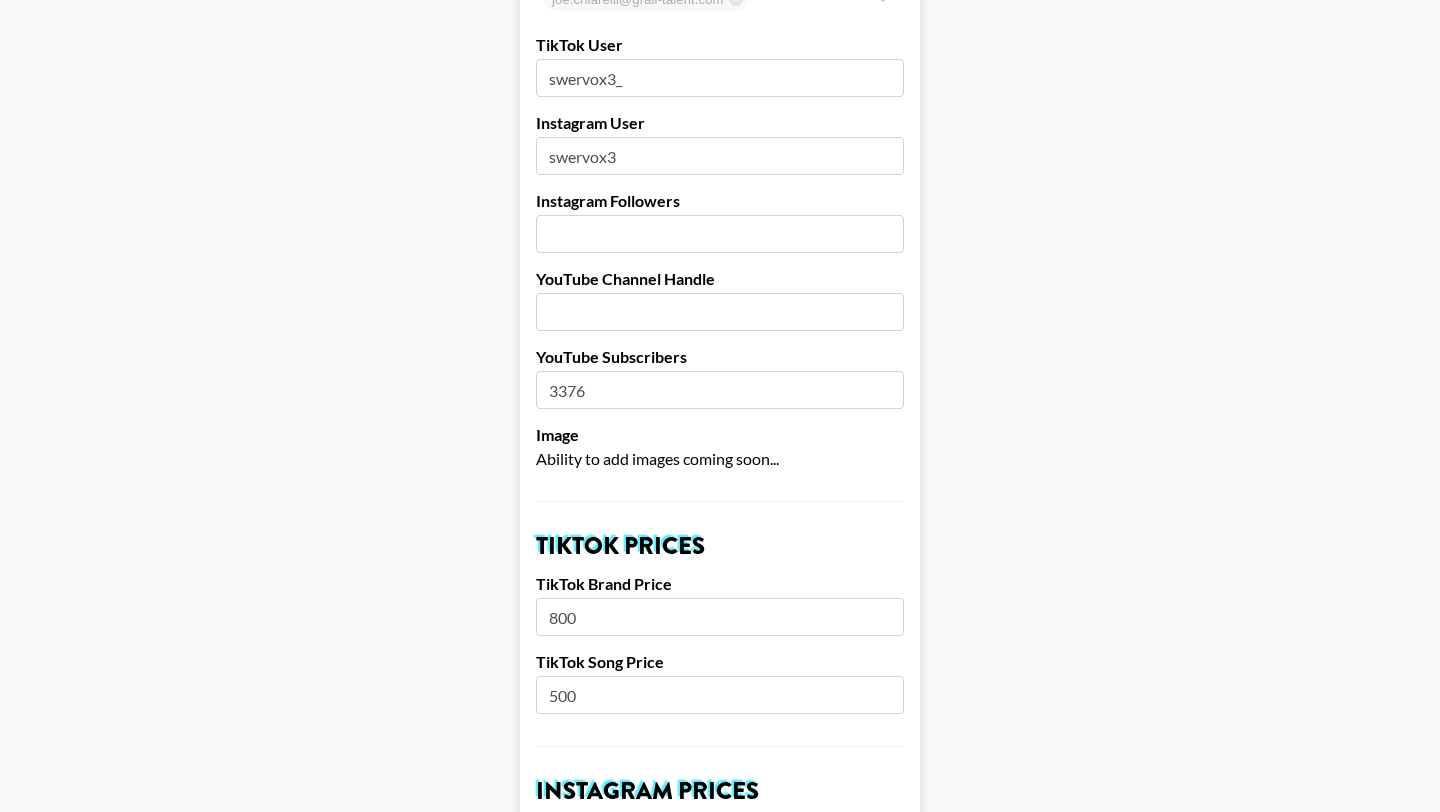 scroll, scrollTop: 0, scrollLeft: 0, axis: both 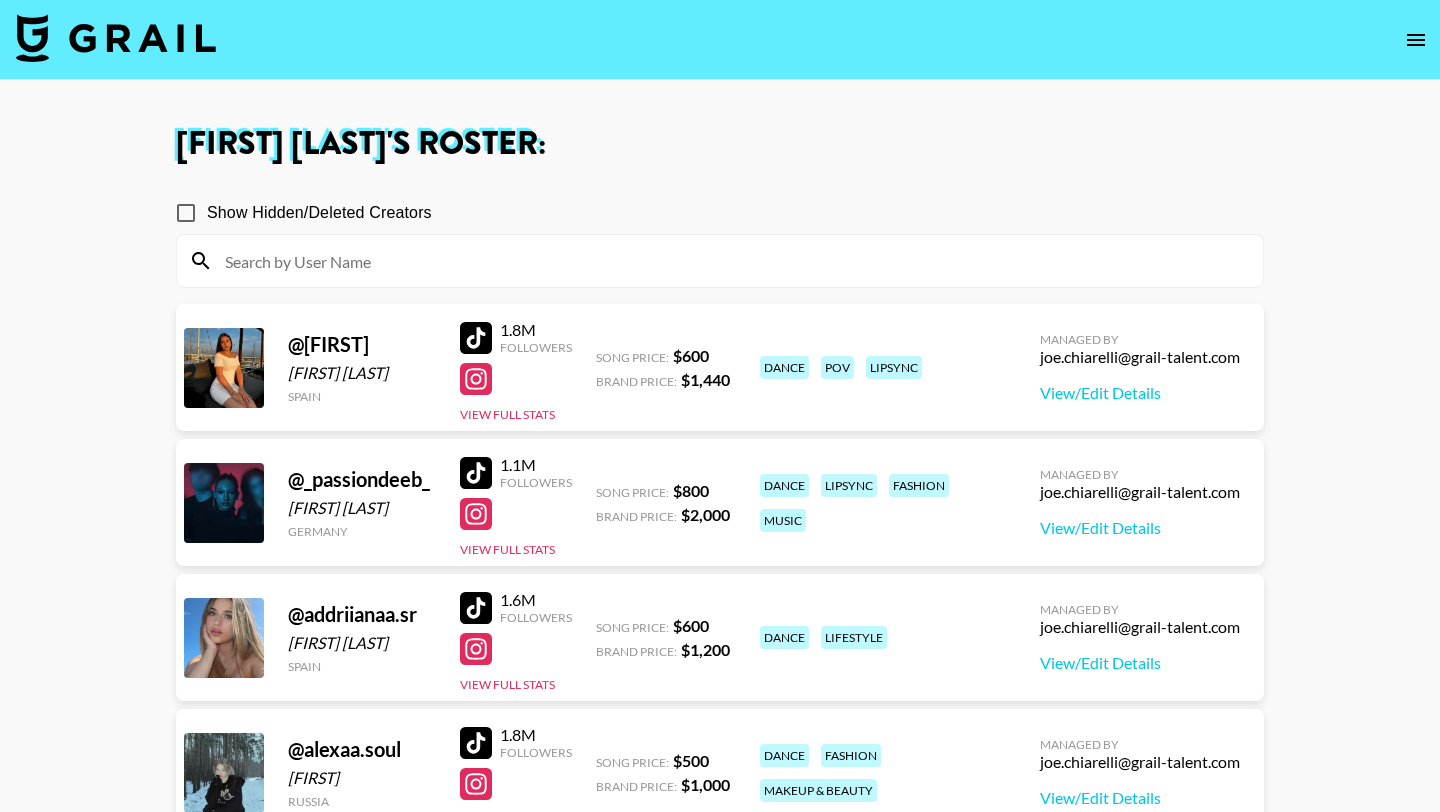 click at bounding box center [732, 261] 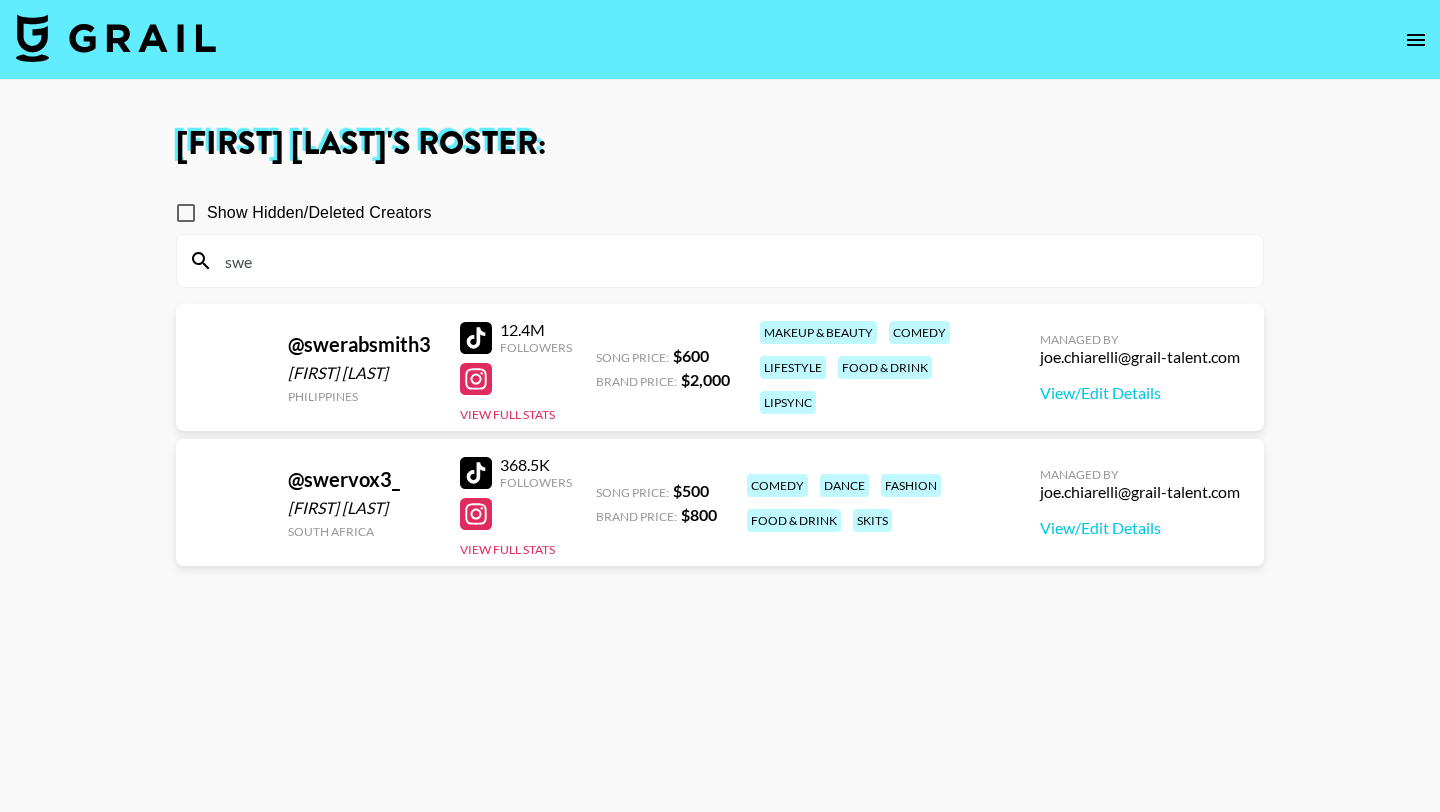 type on "swe" 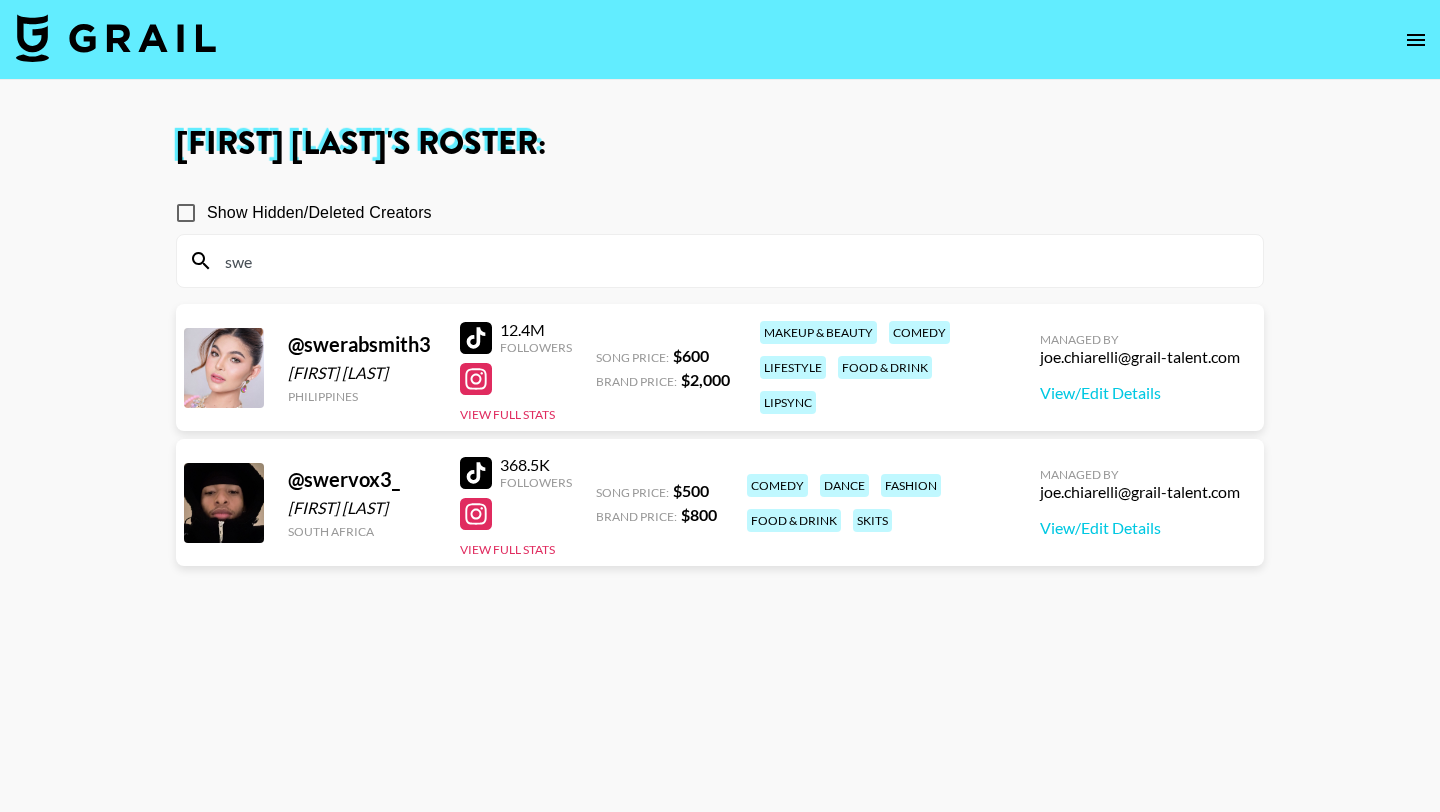 click on "swe" at bounding box center (732, 261) 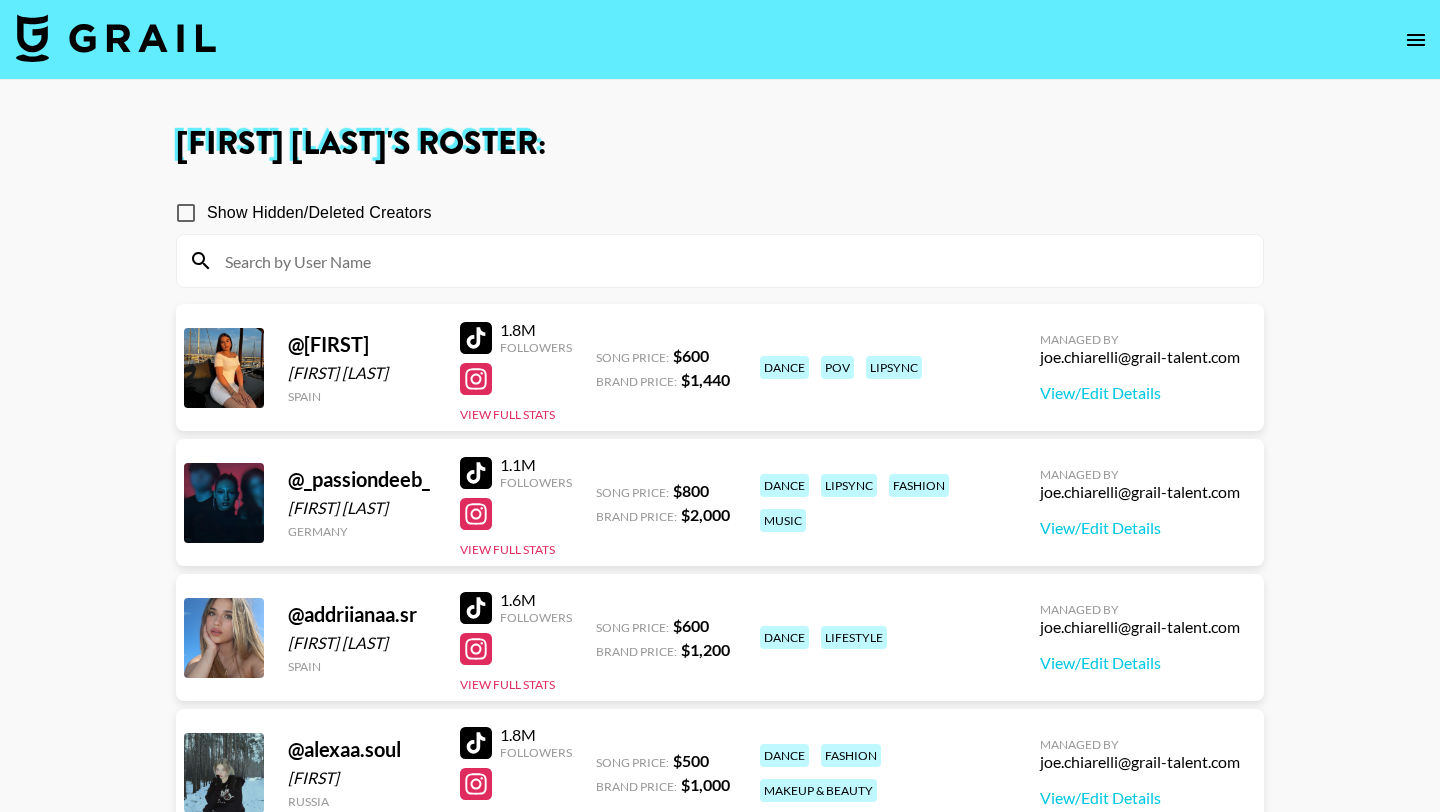 type 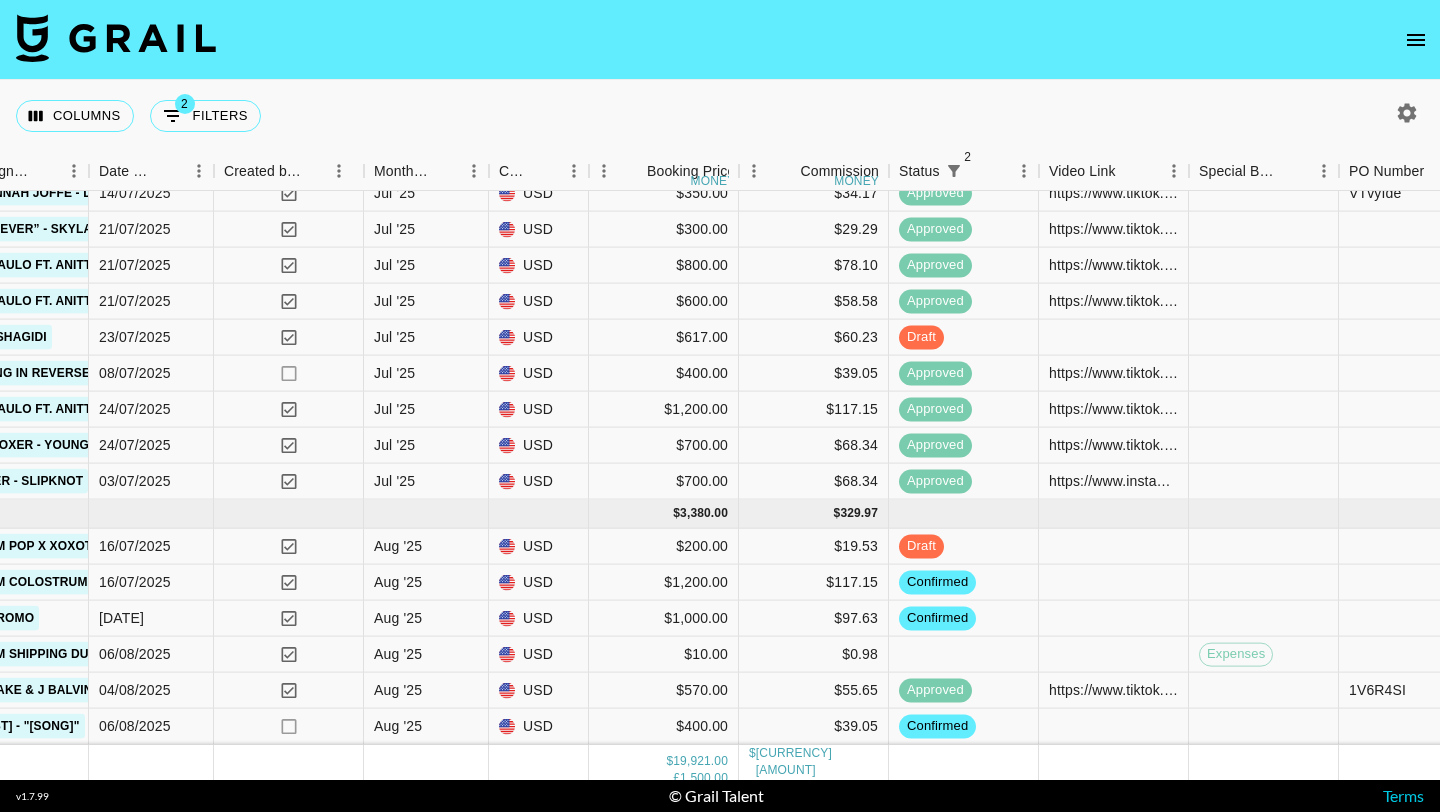 scroll, scrollTop: 1039, scrollLeft: 1026, axis: both 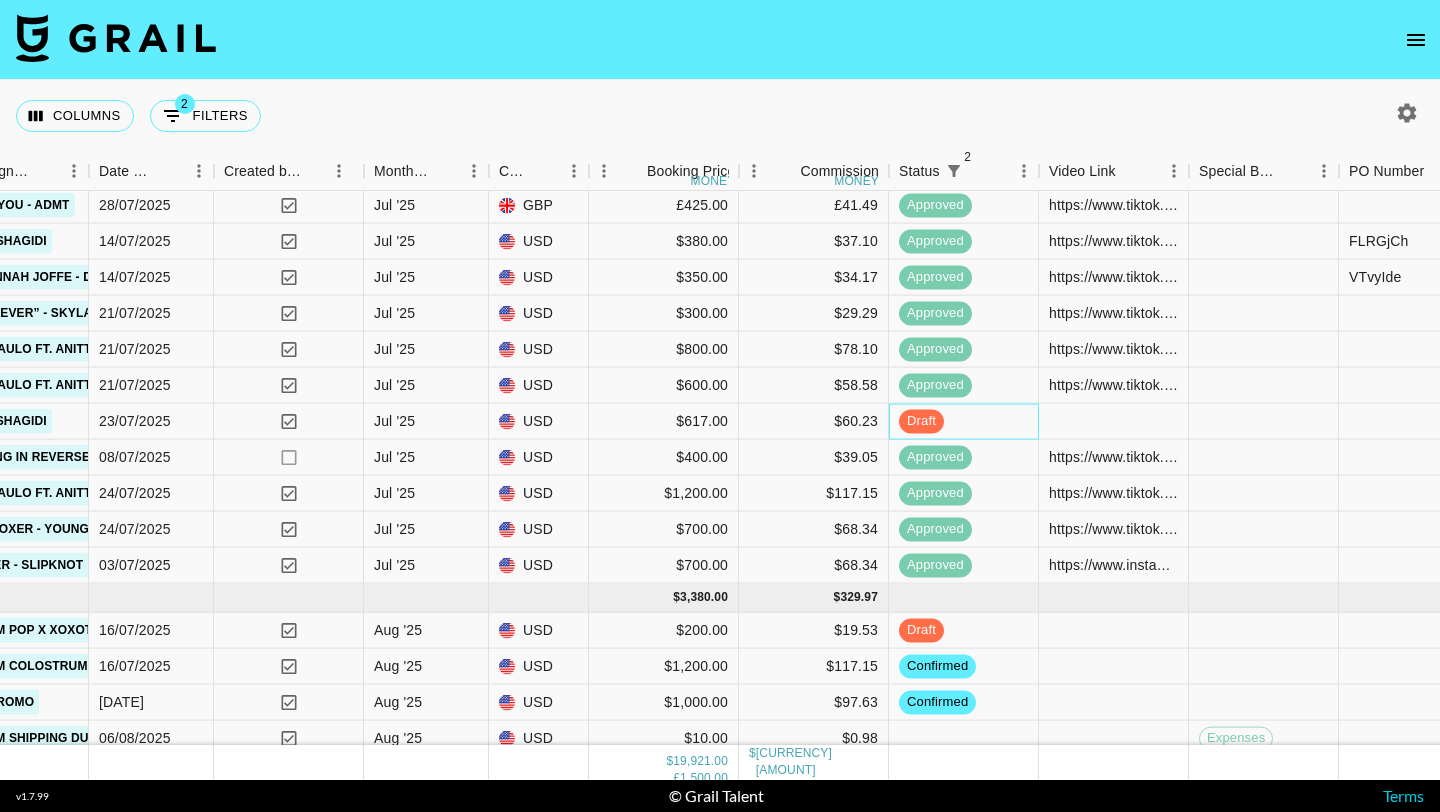 click on "draft" at bounding box center [964, 422] 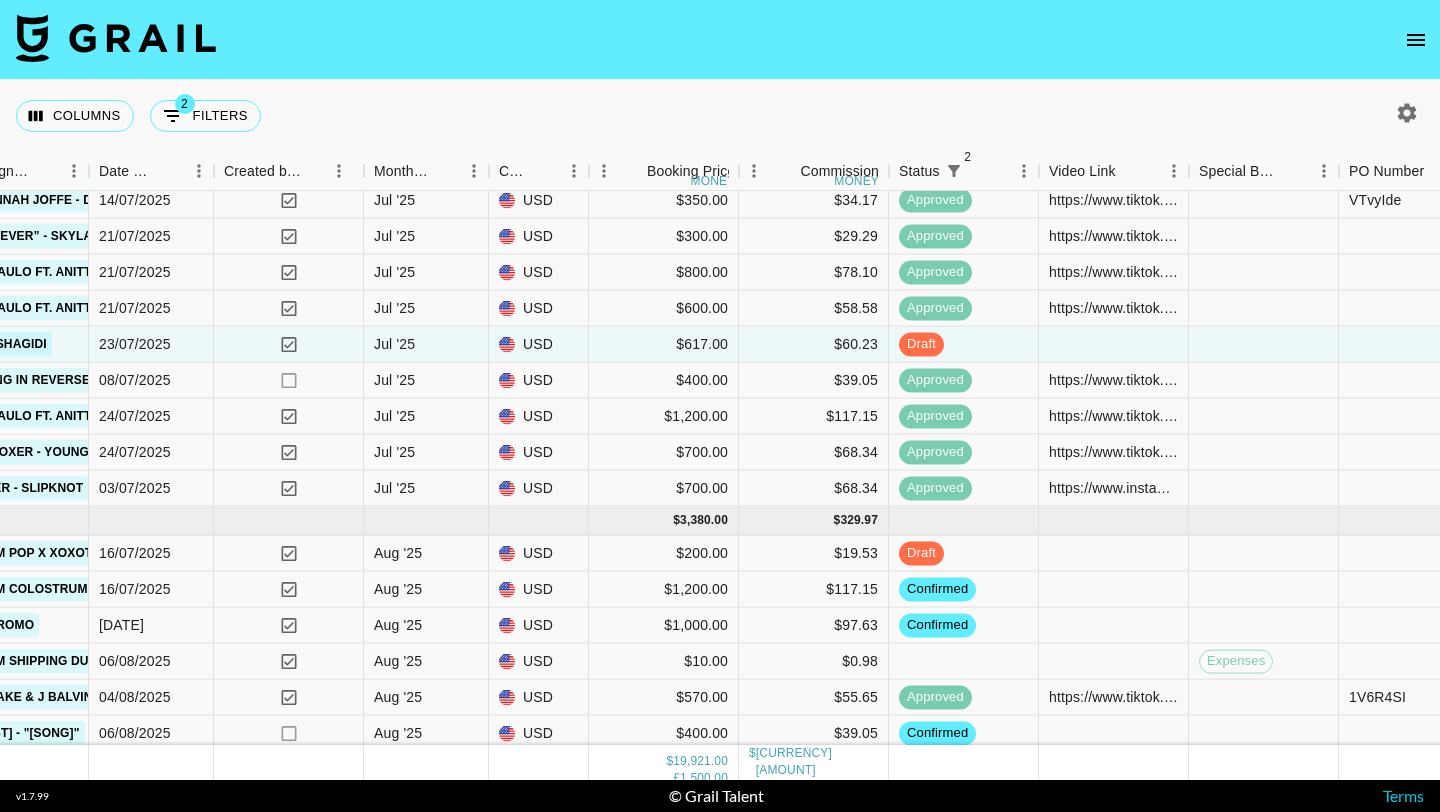 scroll, scrollTop: 1123, scrollLeft: 1026, axis: both 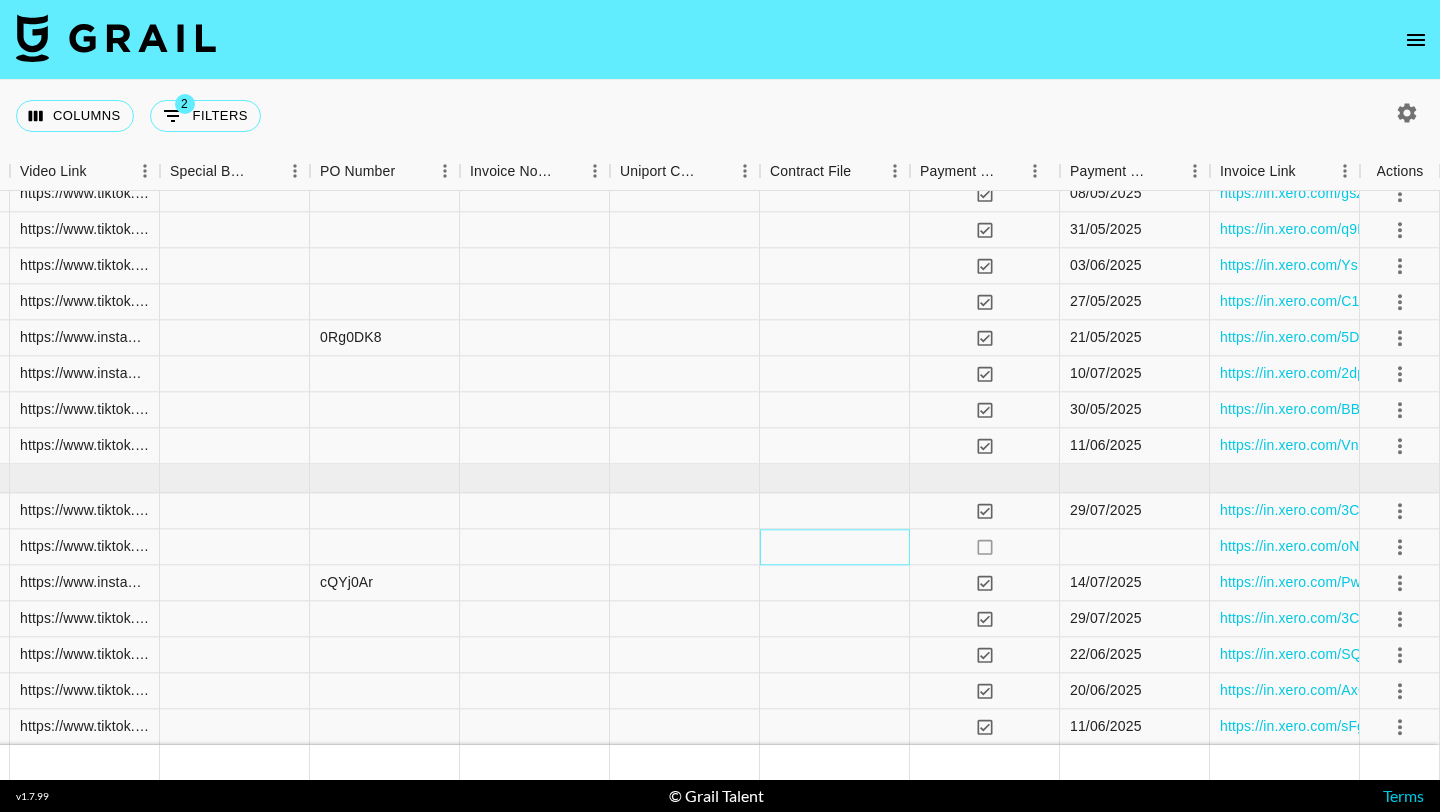 click at bounding box center [835, 547] 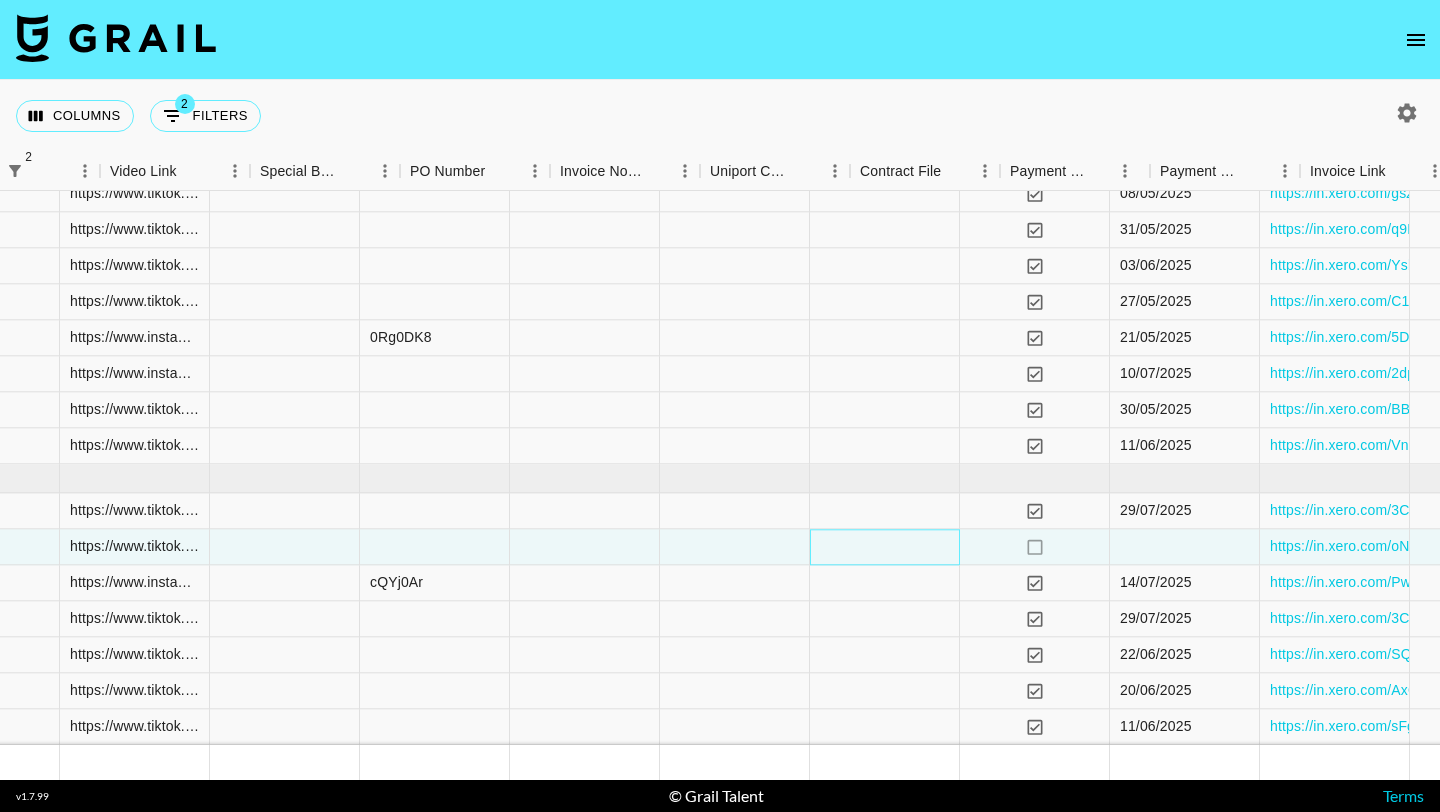 scroll, scrollTop: 158, scrollLeft: 2055, axis: both 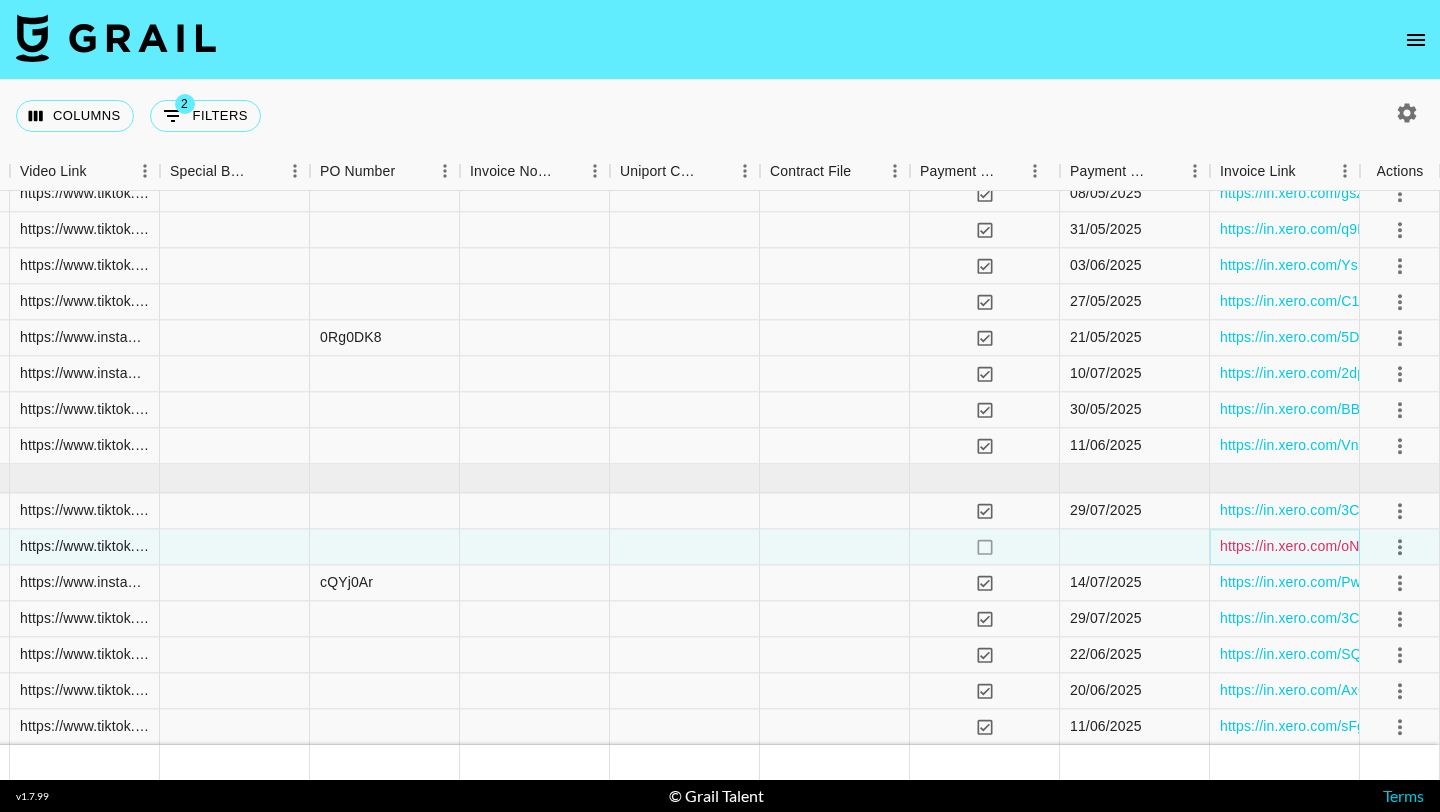 click on "https://in.xero.com/oNDuiVYndRKvSeYcUBB8bkDpDR94sCw56nWqTcIx" at bounding box center [1451, 547] 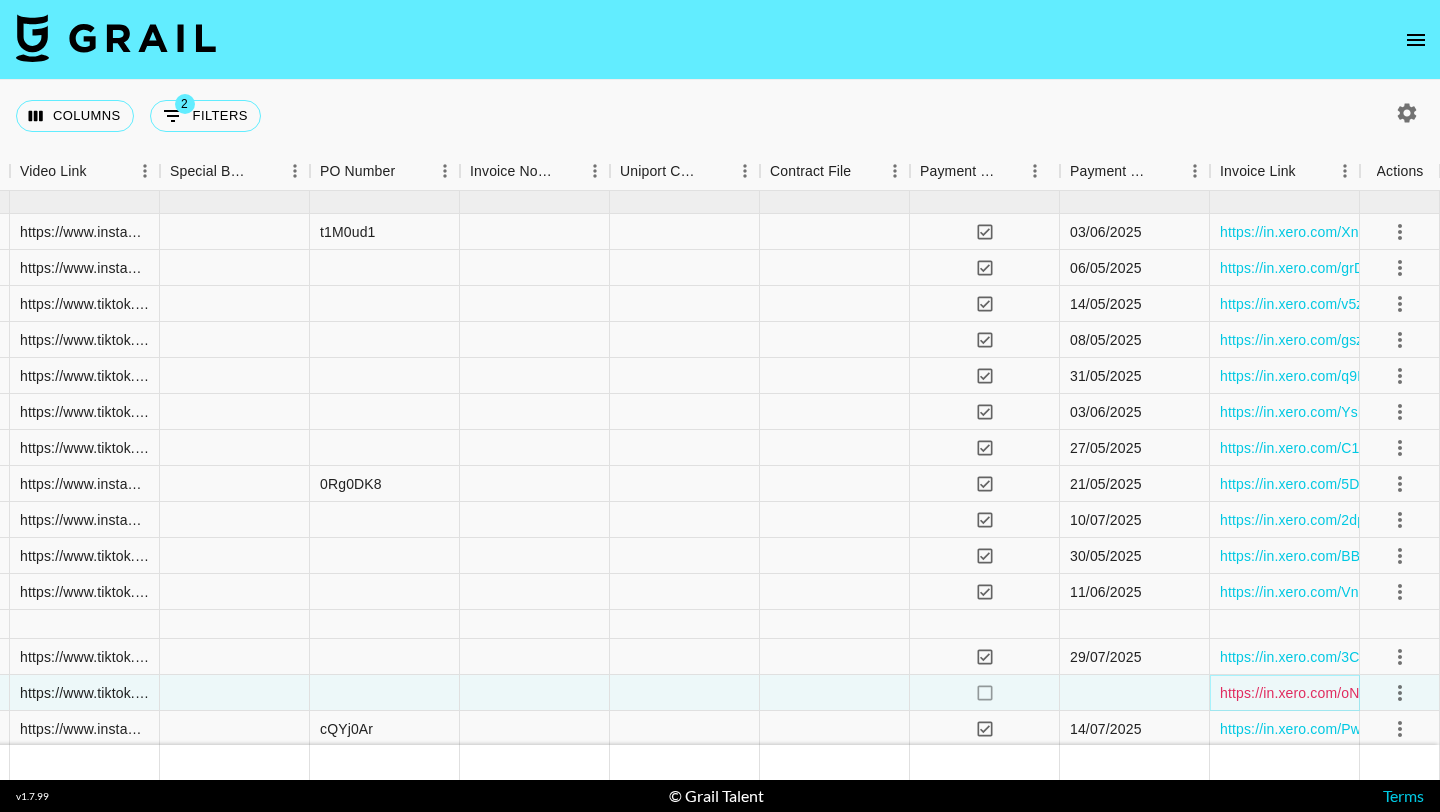 scroll, scrollTop: 0, scrollLeft: 2055, axis: horizontal 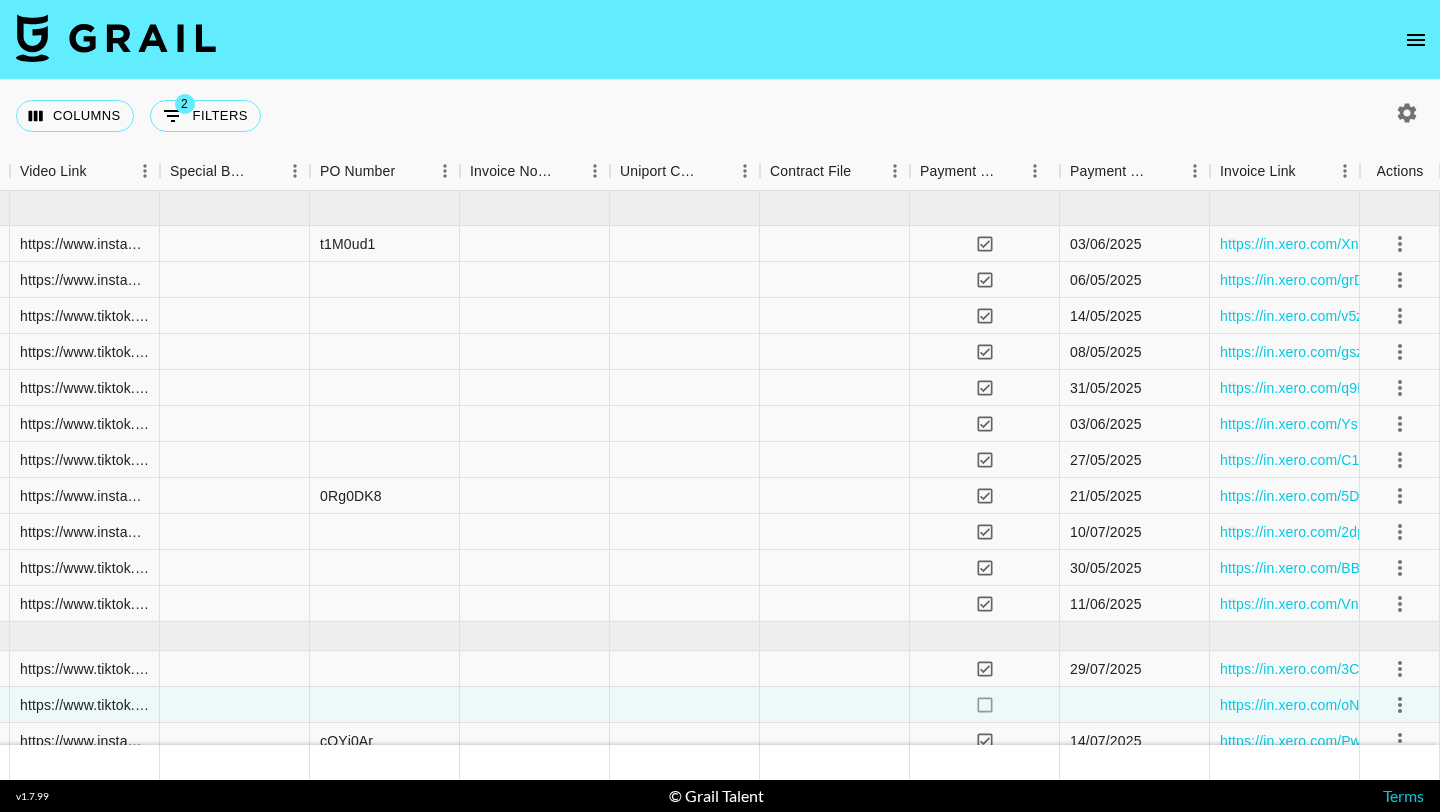 click 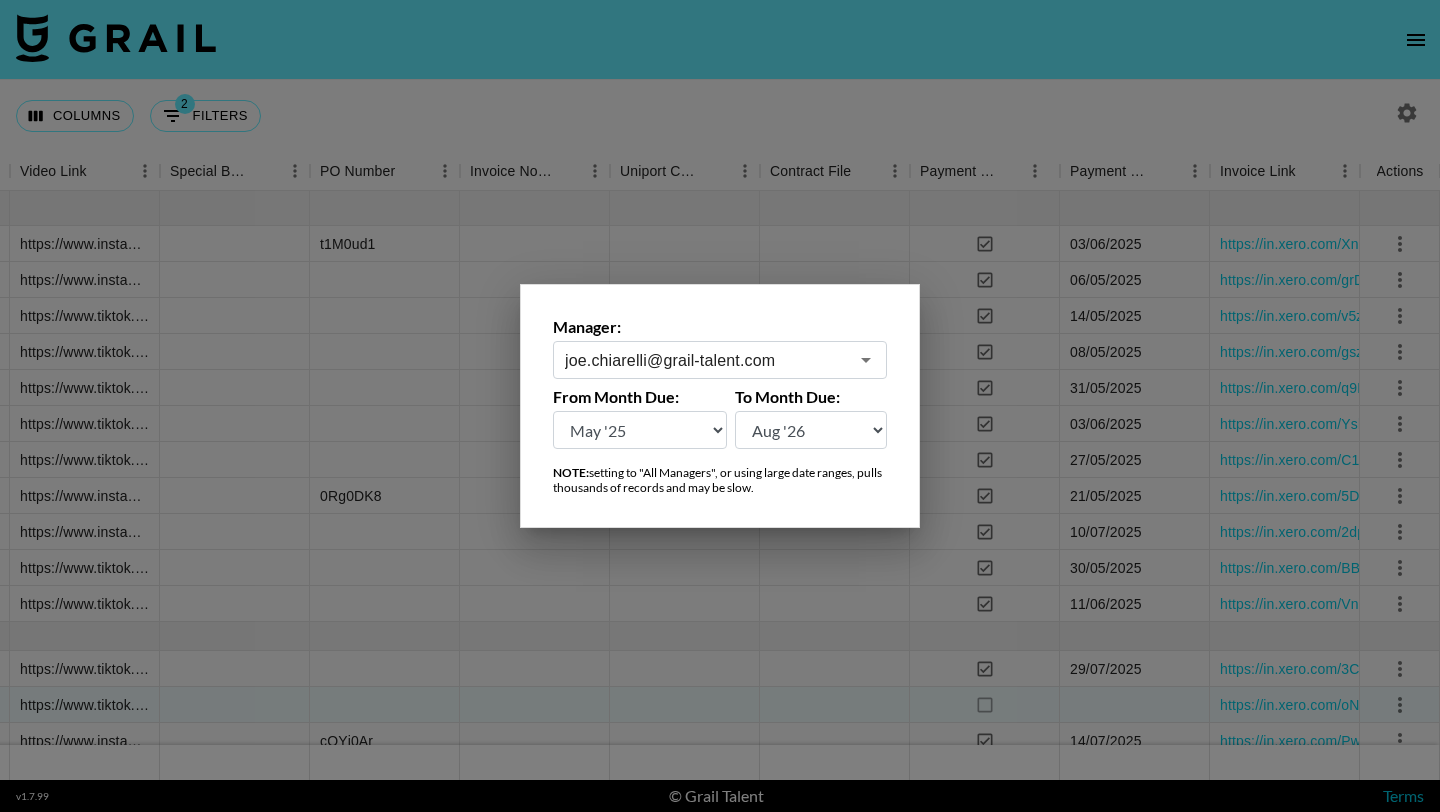 click on "Aug '26 Jul '26 Jun '26 May '26 Apr '26 Mar '26 Feb '26 Jan '26 Dec '25 Nov '25 Oct '25 Sep '25 Aug '25 Jul '25 Jun '25 May '25 Apr '25 Mar '25 Feb '25 Jan '25 Dec '24 Nov '24 Oct '24 Sep '24 Aug '24" at bounding box center [811, 430] 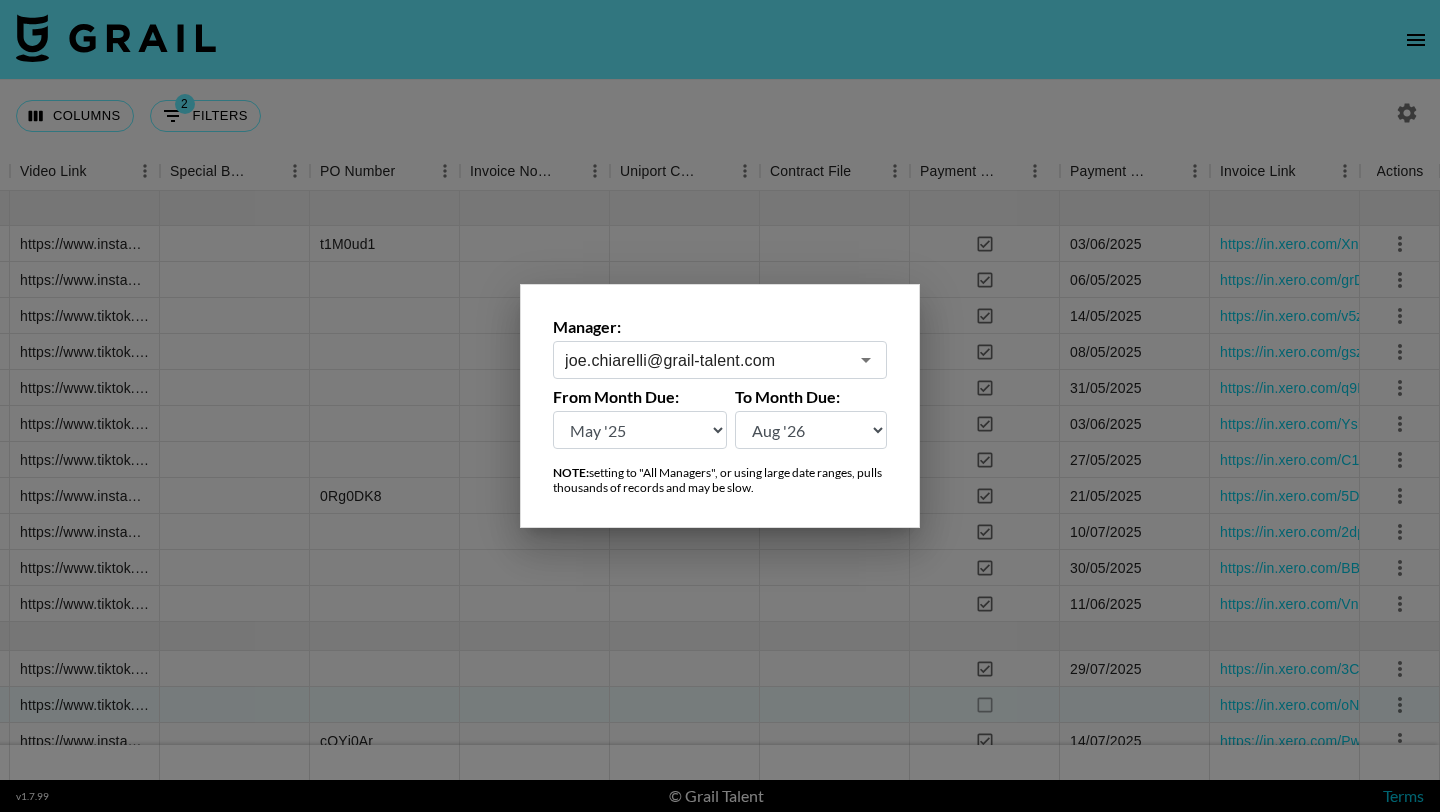 click on "Aug '26 Jul '26 Jun '26 May '26 Apr '26 Mar '26 Feb '26 Jan '26 Dec '25 Nov '25 Oct '25 Sep '25 Aug '25 Jul '25 Jun '25 May '25 Apr '25 Mar '25 Feb '25 Jan '25 Dec '24 Nov '24 Oct '24 Sep '24 Aug '24" at bounding box center [640, 430] 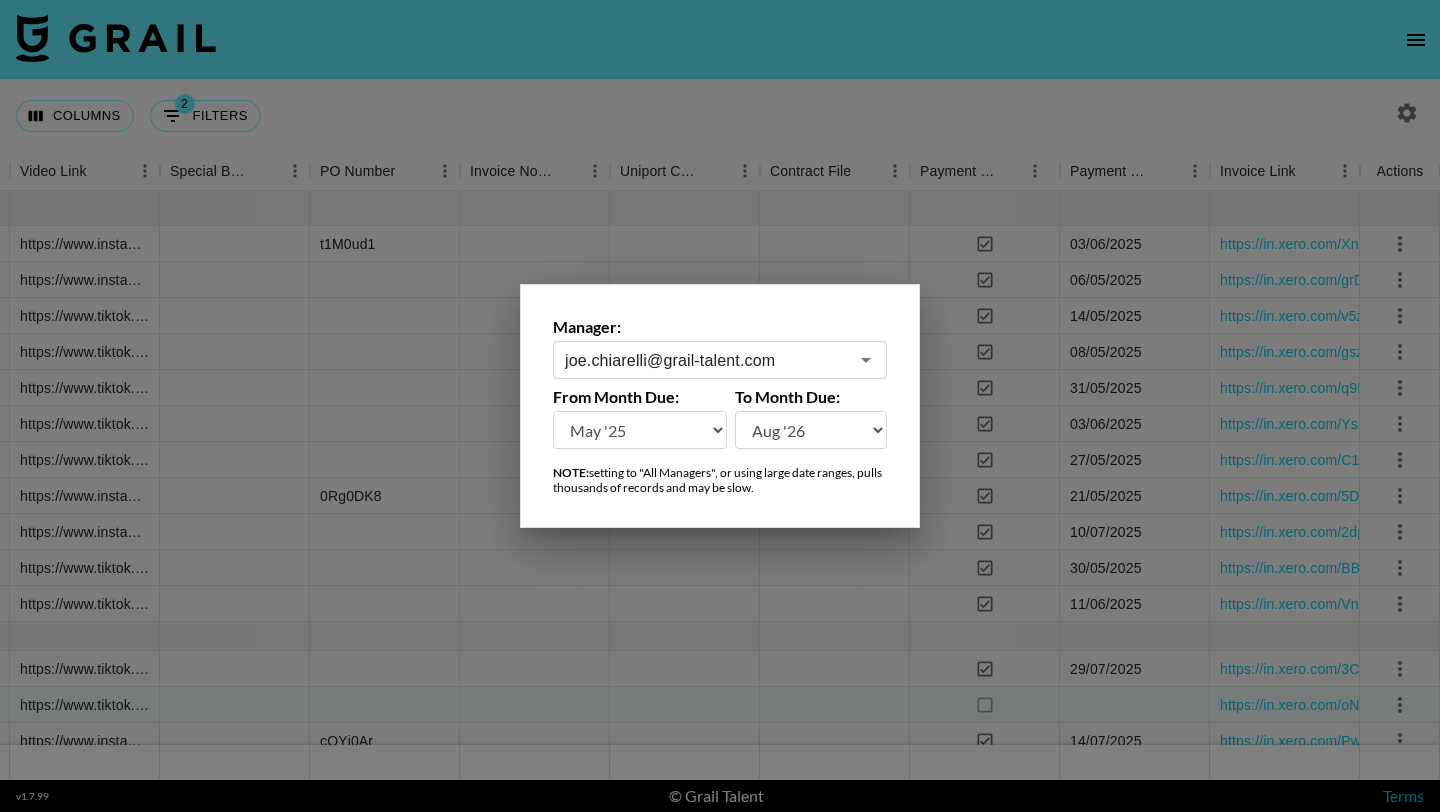 select on "Apr '25" 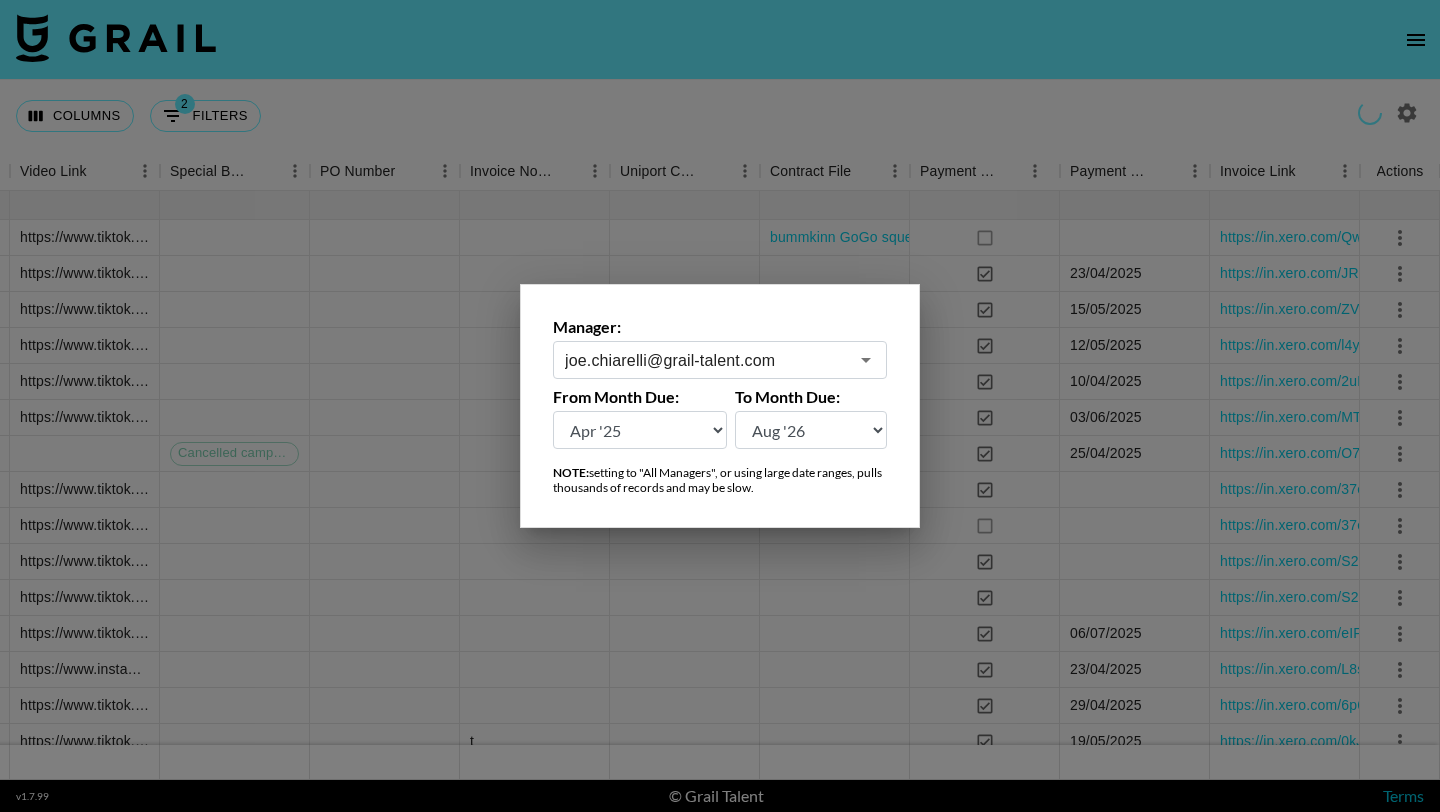 click at bounding box center [720, 406] 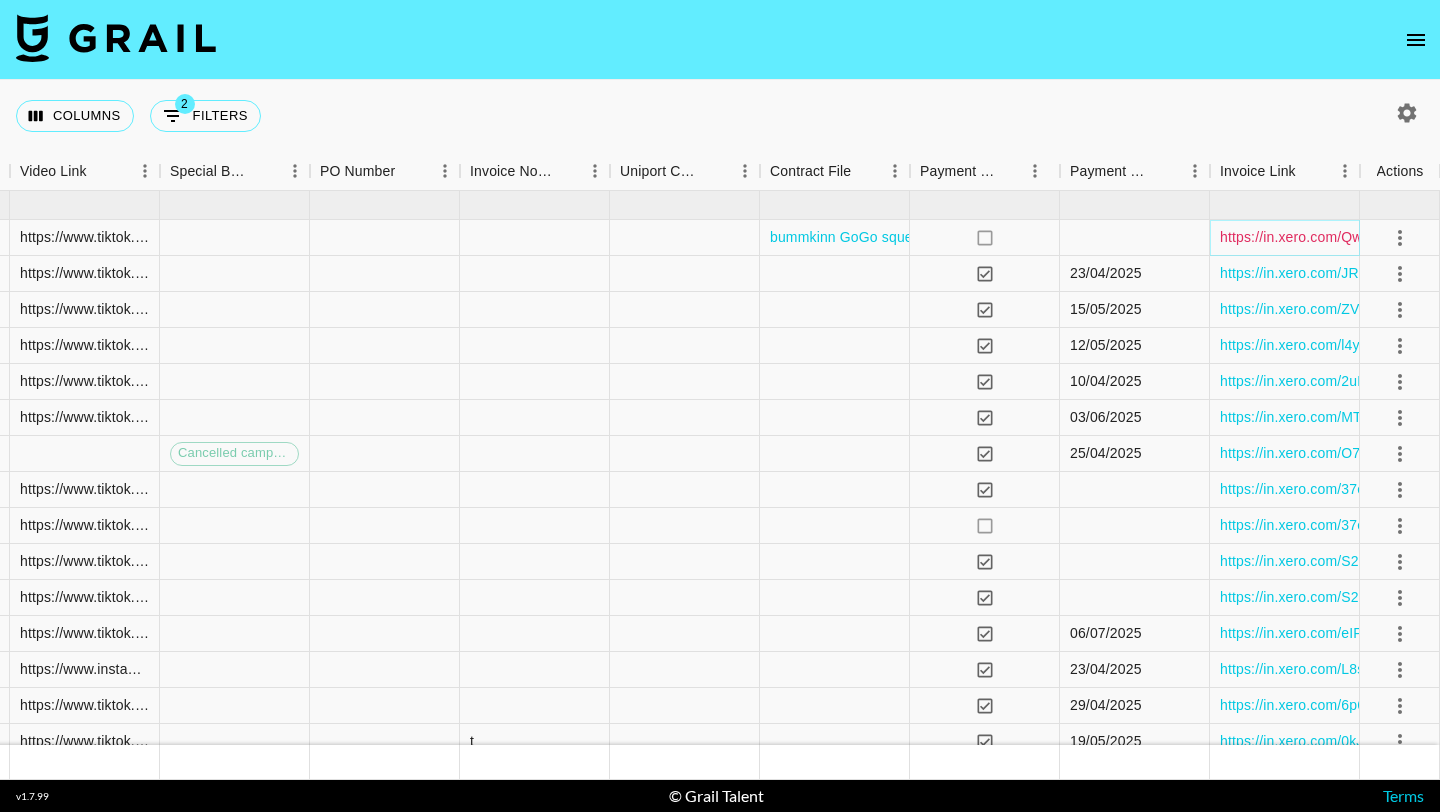 click on "https://in.xero.com/QwgfHKDet7FdptEx8pJTSAXg3zDwE6UuE4p7Unvb" at bounding box center [1448, 237] 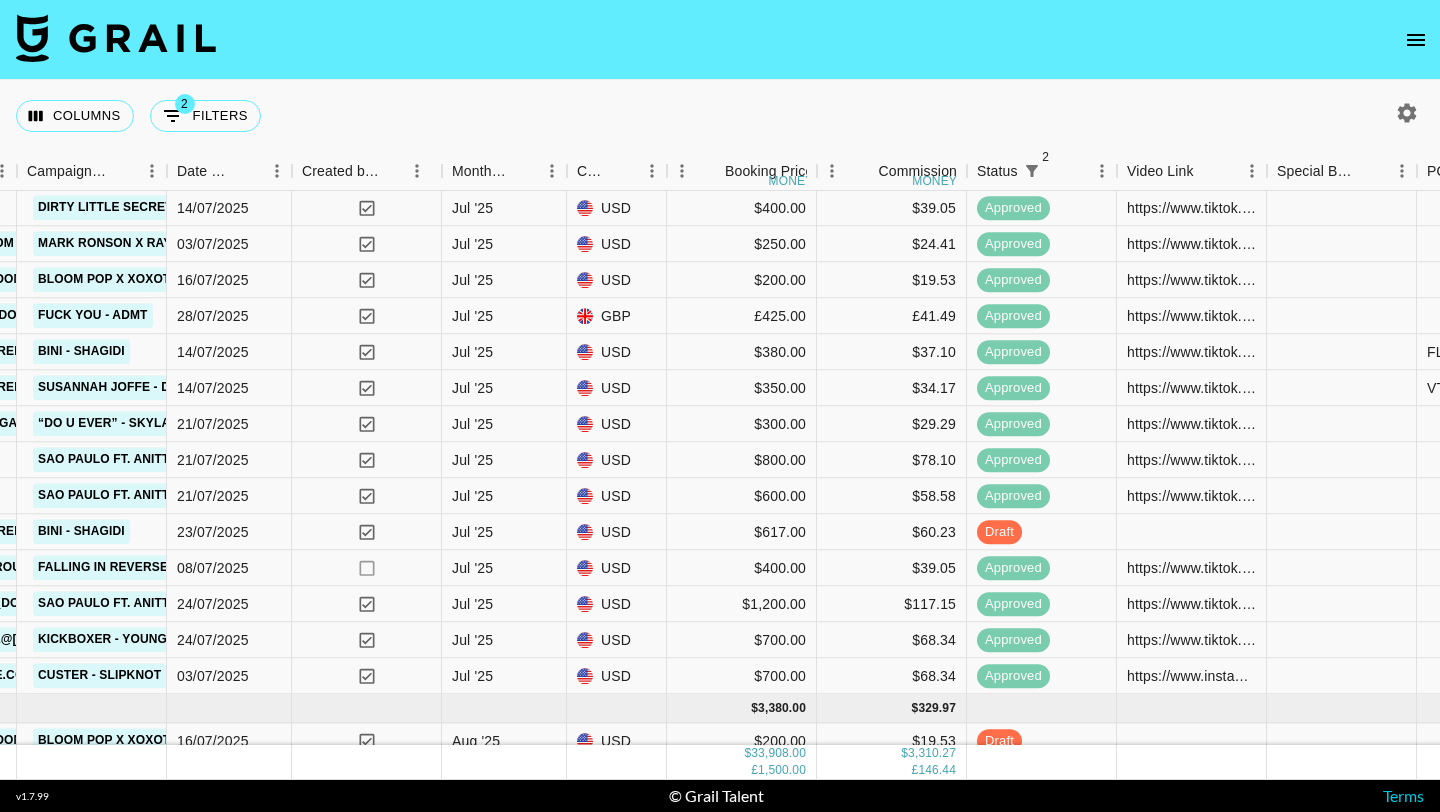 scroll, scrollTop: 2160, scrollLeft: 948, axis: both 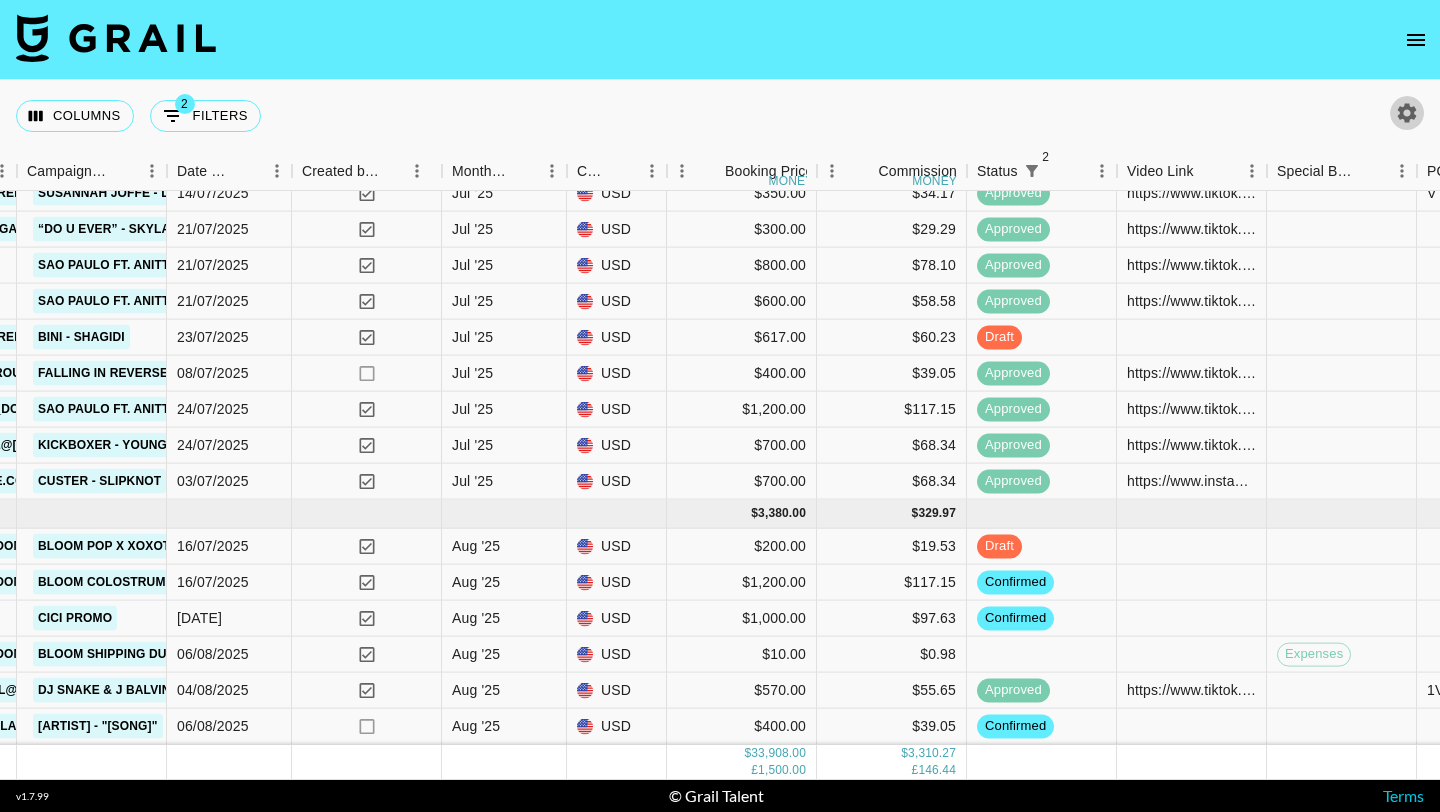 click 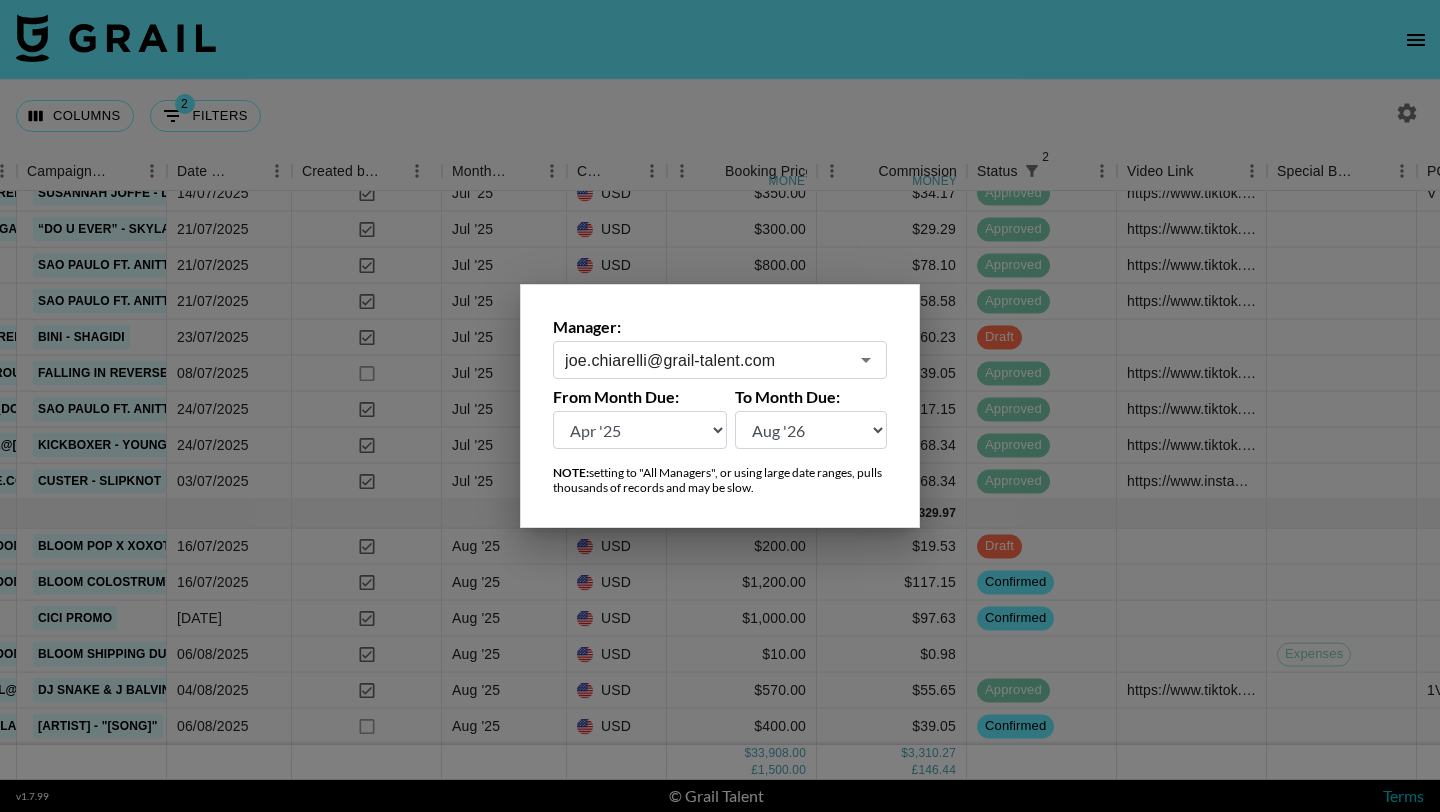 click on "joe.chiarelli@grail-talent.com" at bounding box center (706, 360) 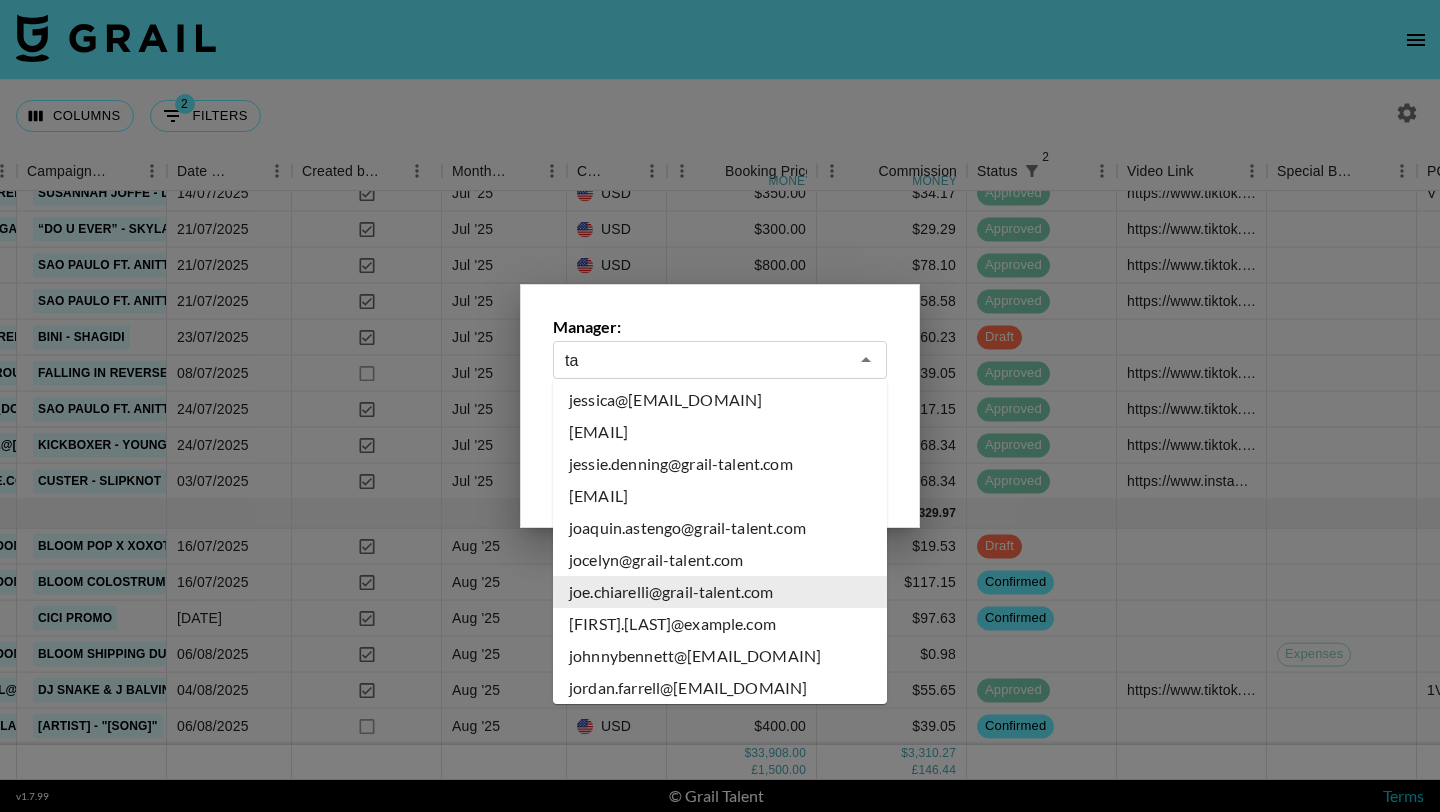 scroll, scrollTop: 0, scrollLeft: 0, axis: both 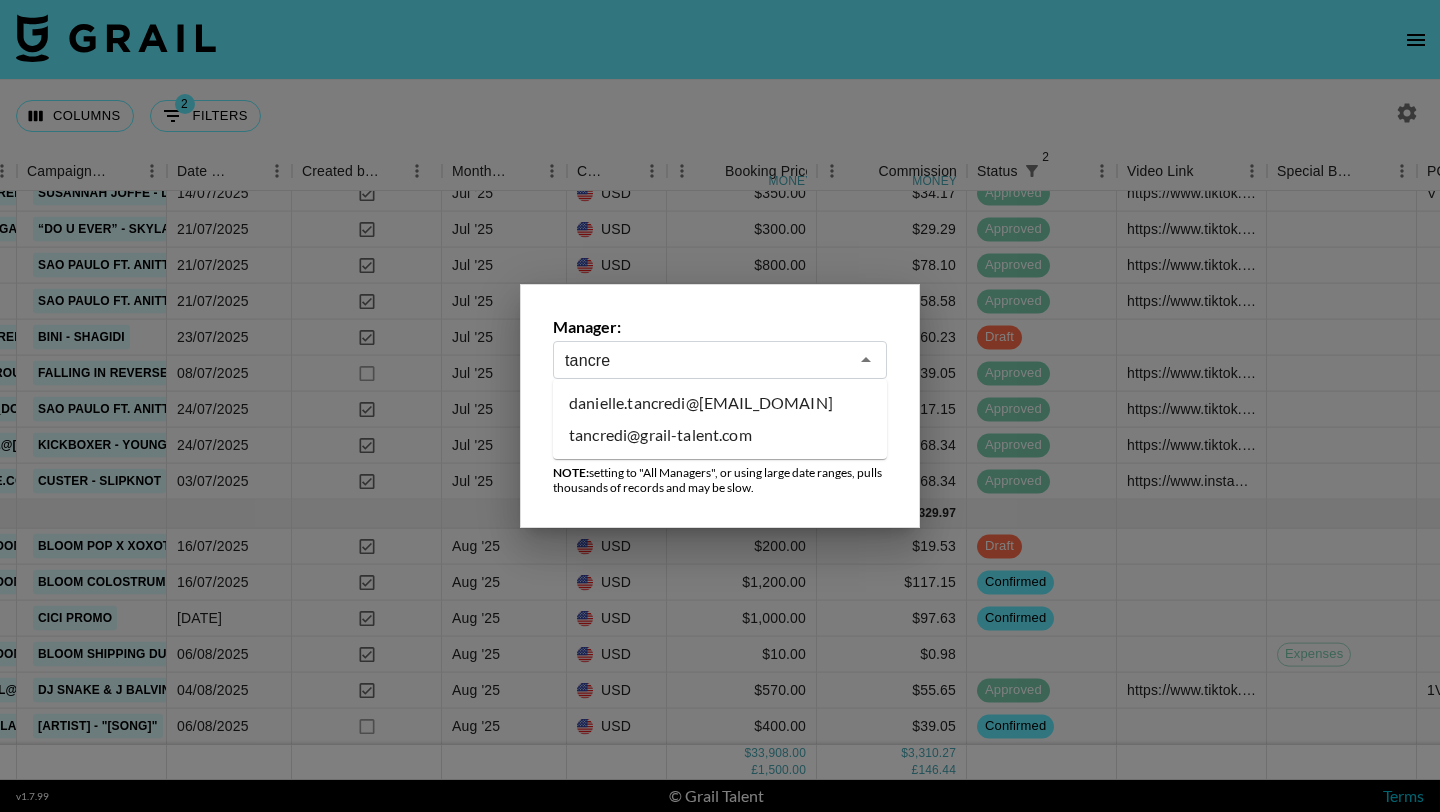 click on "tancredi@grail-talent.com" at bounding box center (720, 435) 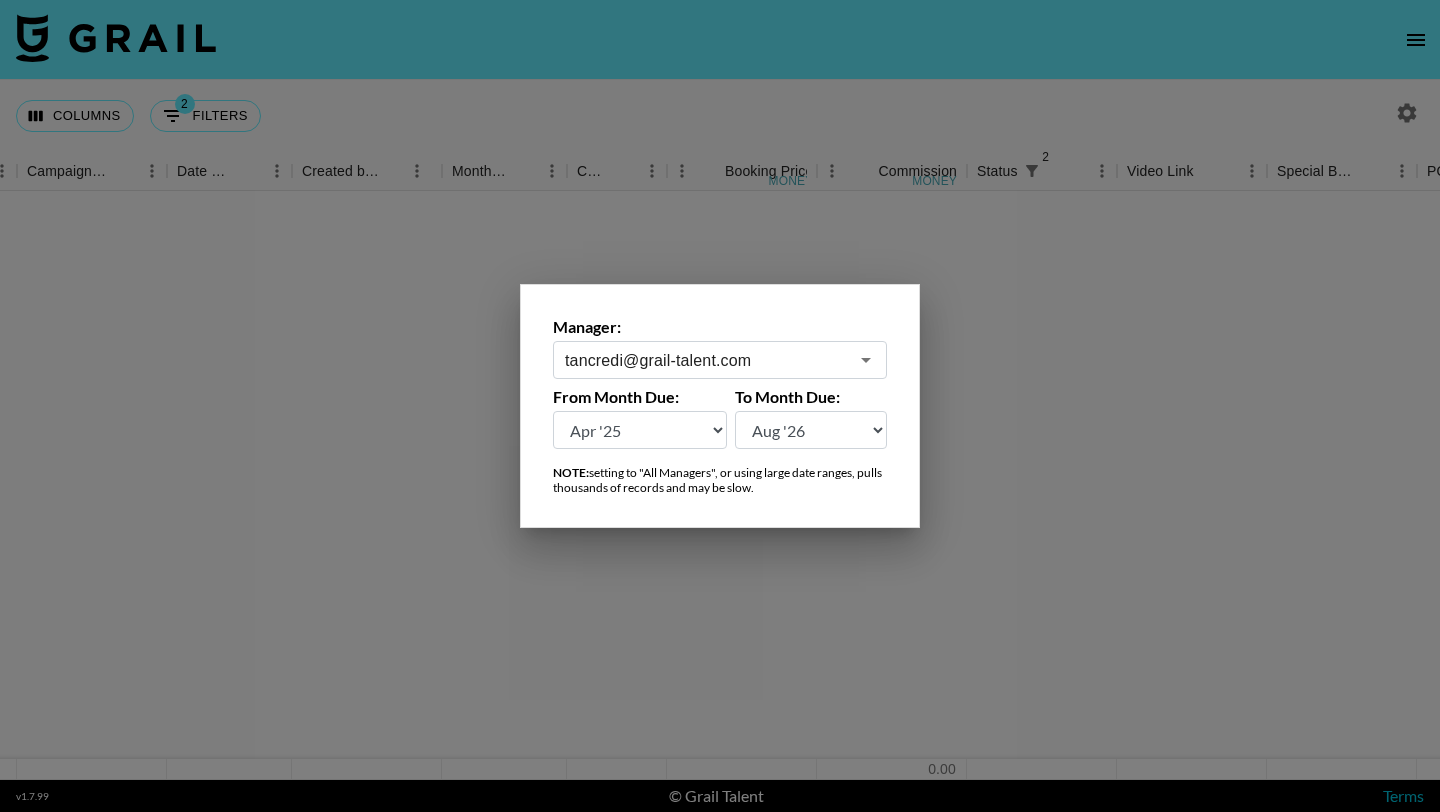 scroll, scrollTop: 0, scrollLeft: 948, axis: horizontal 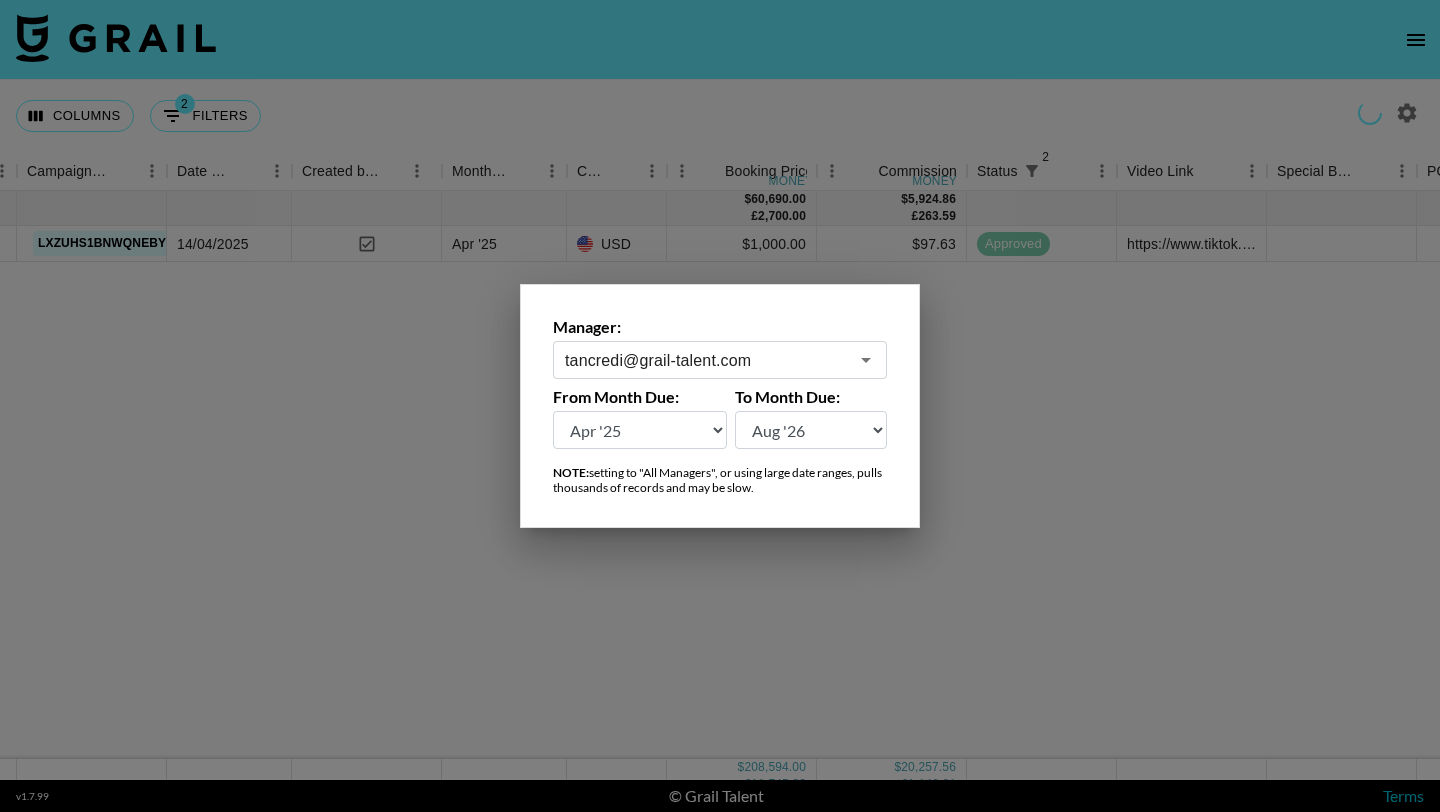 click at bounding box center [720, 406] 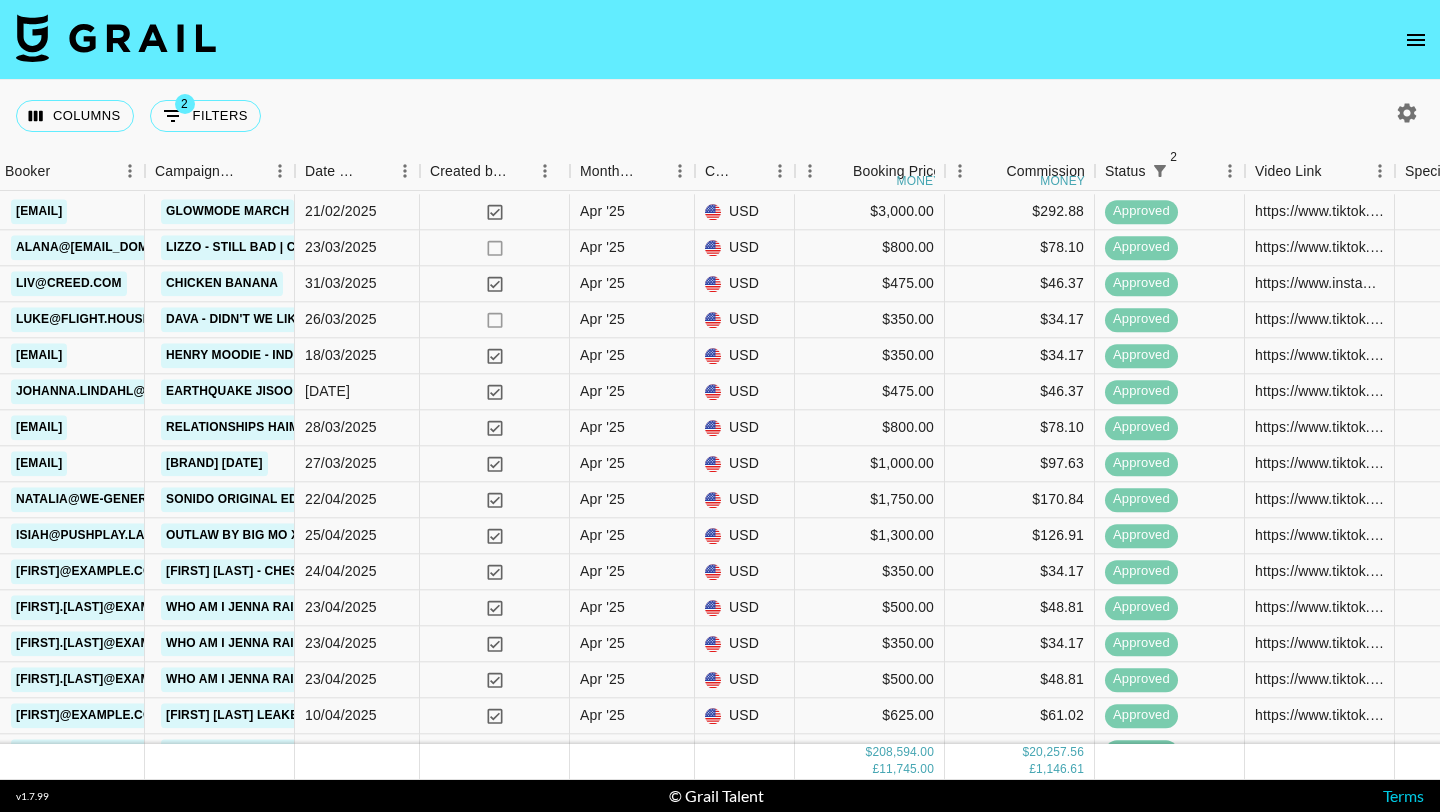 scroll, scrollTop: 0, scrollLeft: 820, axis: horizontal 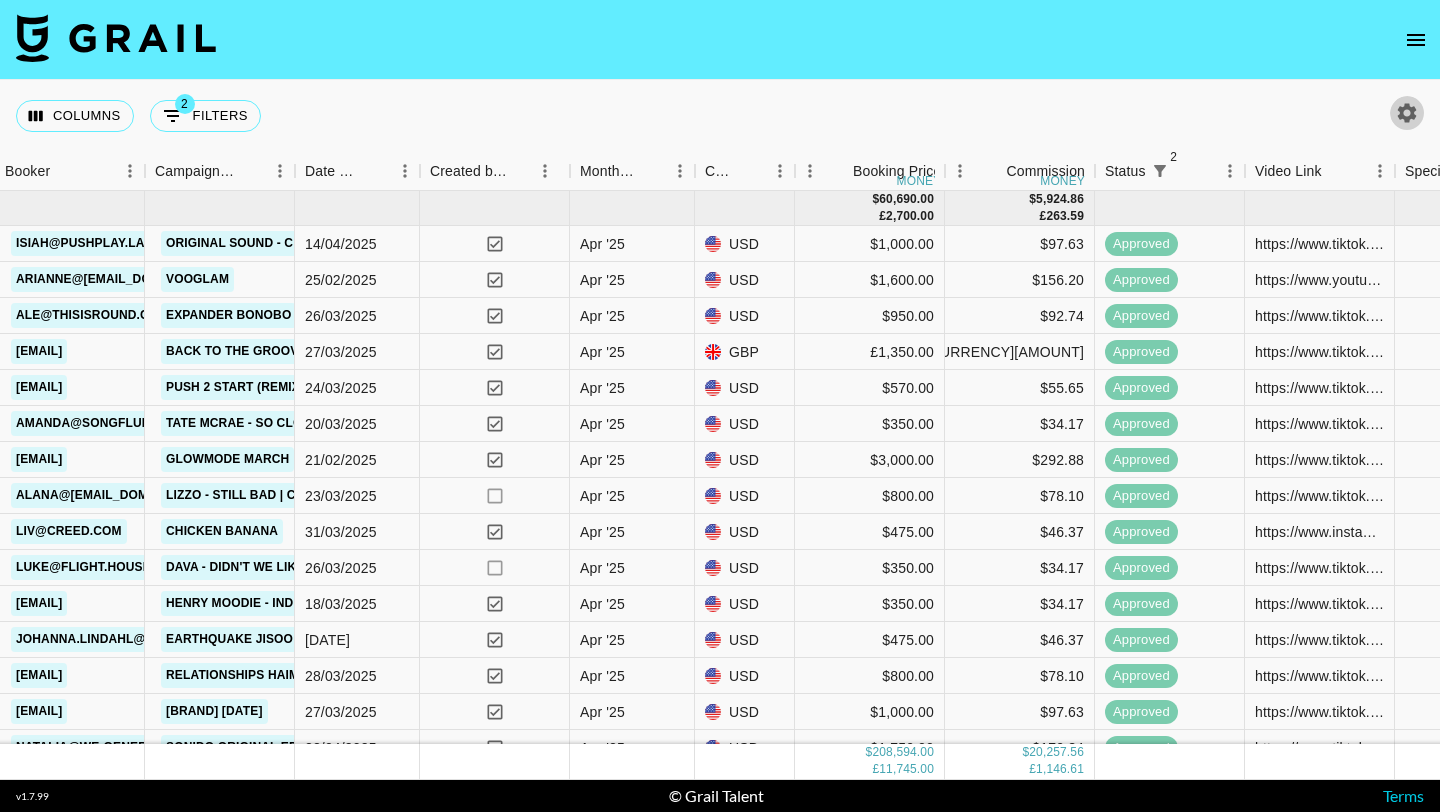 click at bounding box center [1407, 113] 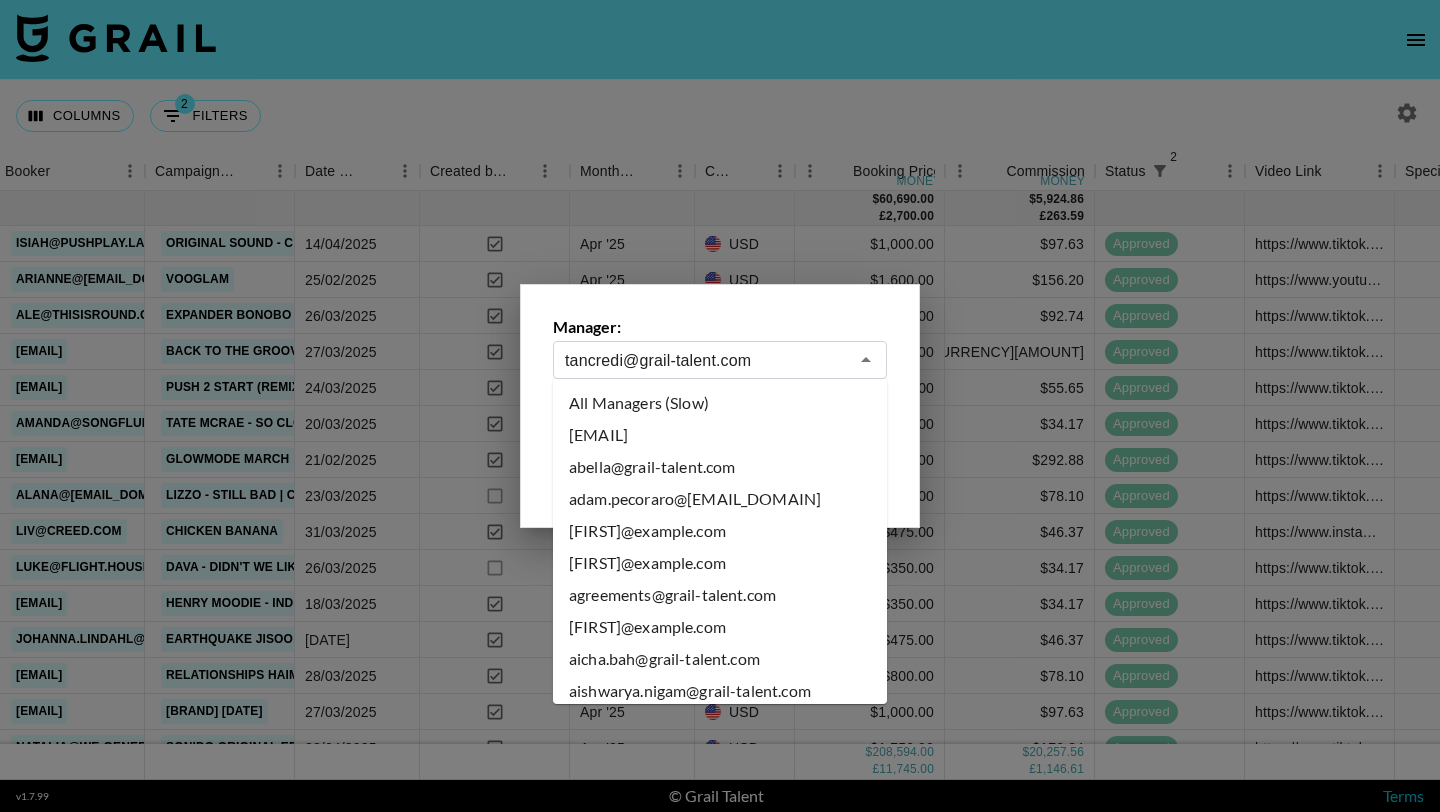 click on "tancredi@grail-talent.com" at bounding box center [706, 360] 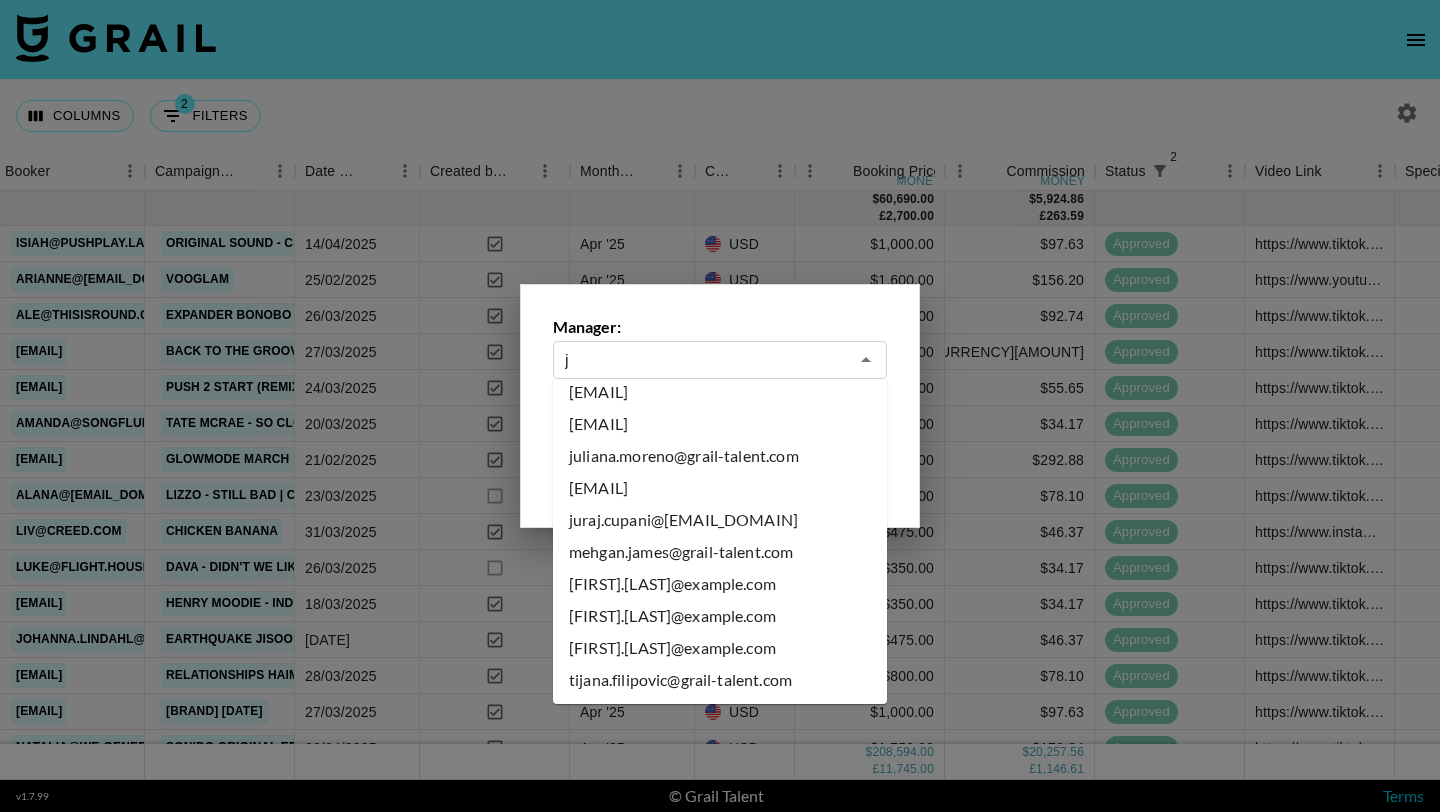 scroll, scrollTop: 0, scrollLeft: 0, axis: both 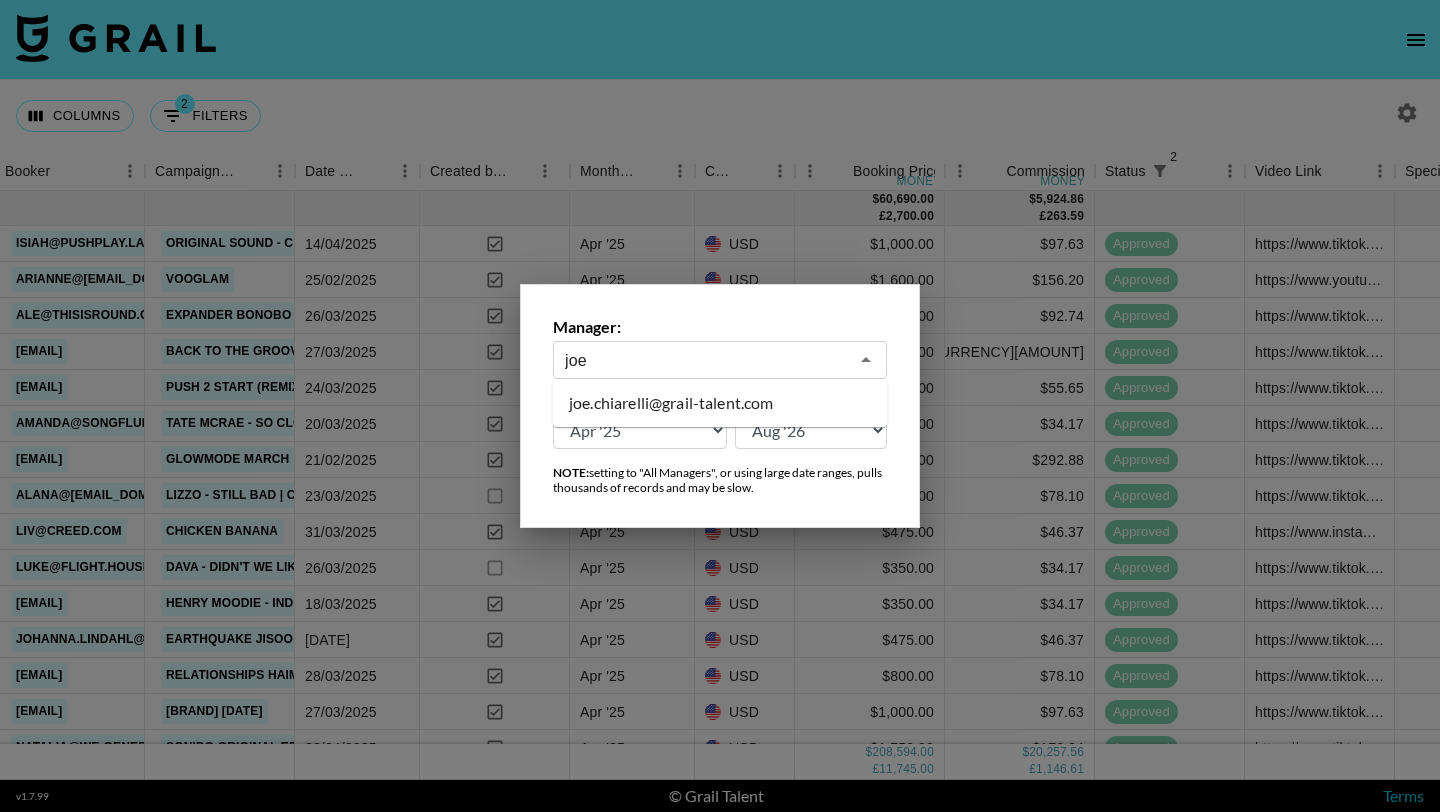 click on "joe.chiarelli@grail-talent.com" at bounding box center (720, 403) 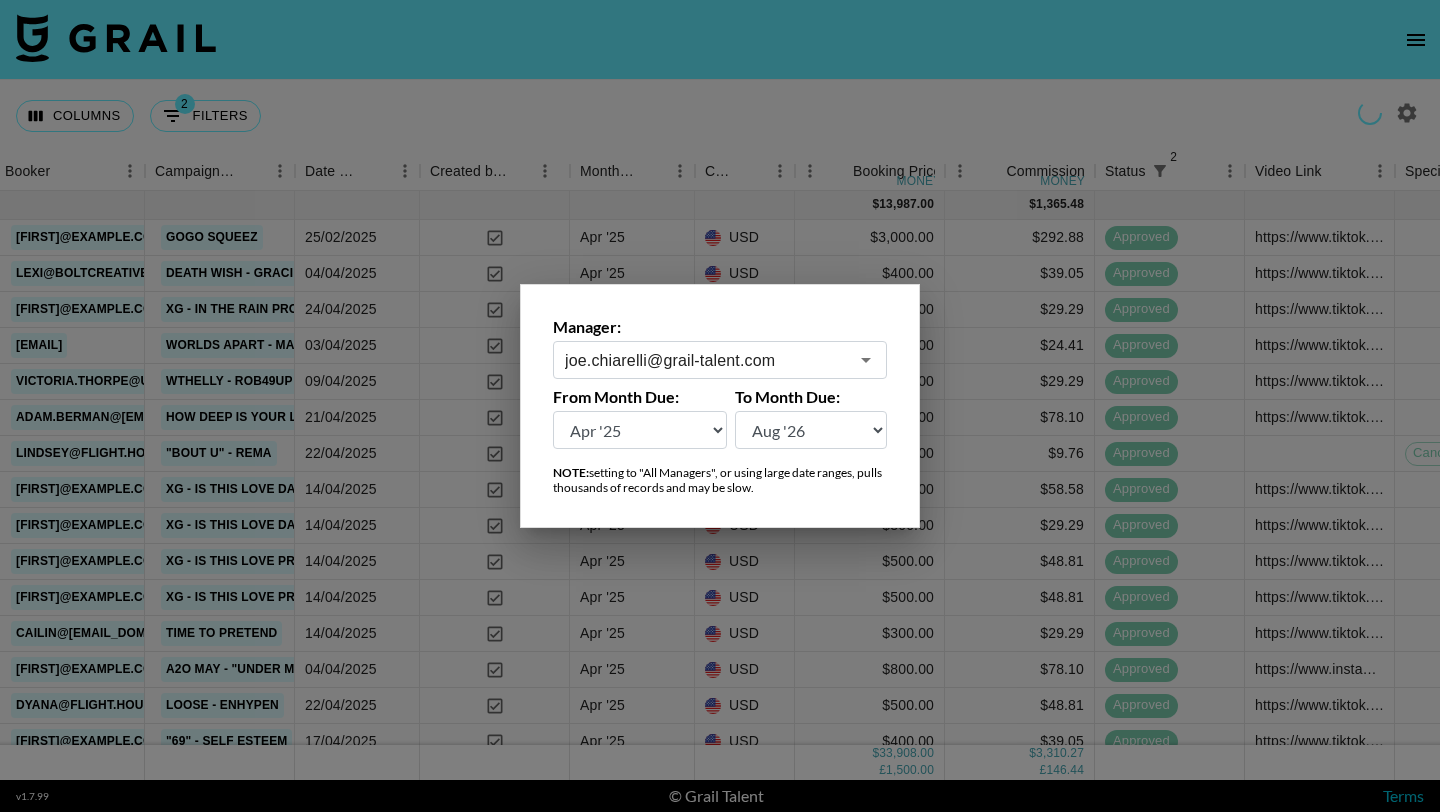click at bounding box center [720, 406] 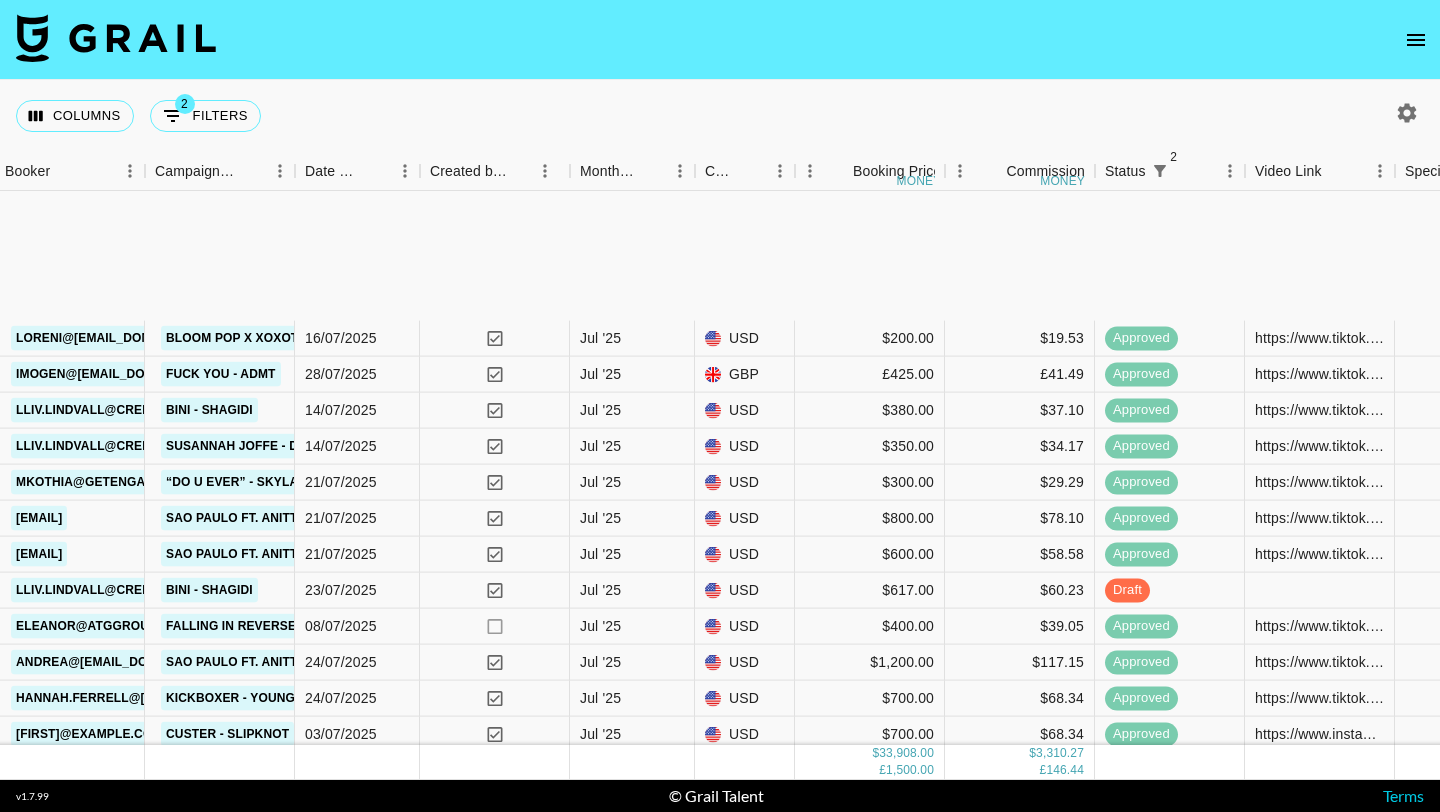 scroll, scrollTop: 2160, scrollLeft: 820, axis: both 